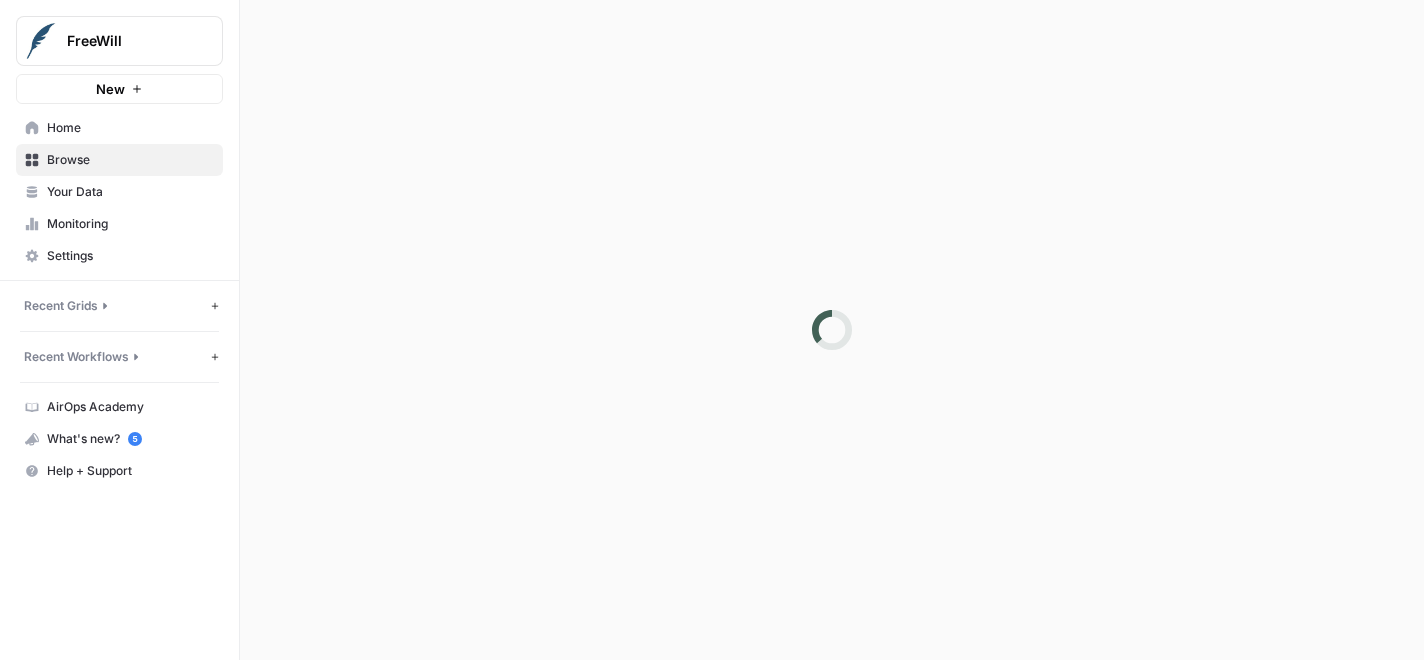 scroll, scrollTop: 0, scrollLeft: 0, axis: both 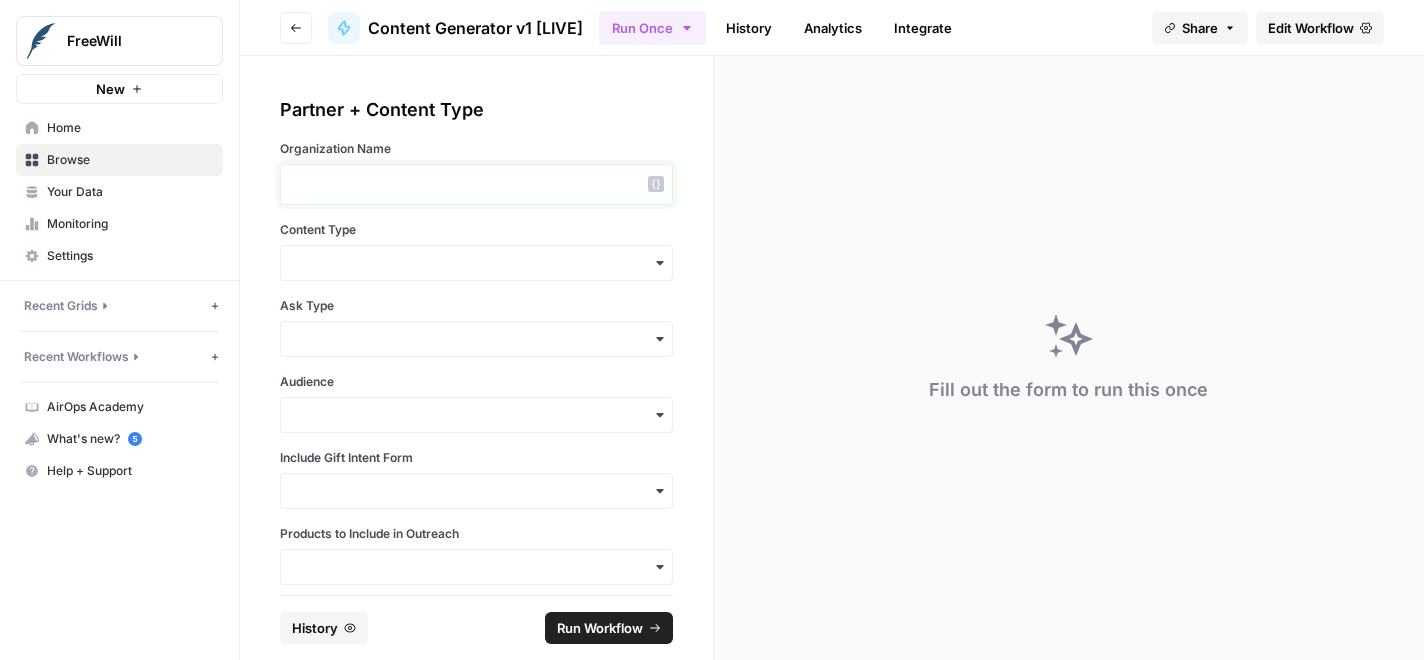 drag, startPoint x: 336, startPoint y: 190, endPoint x: 365, endPoint y: 201, distance: 31.016125 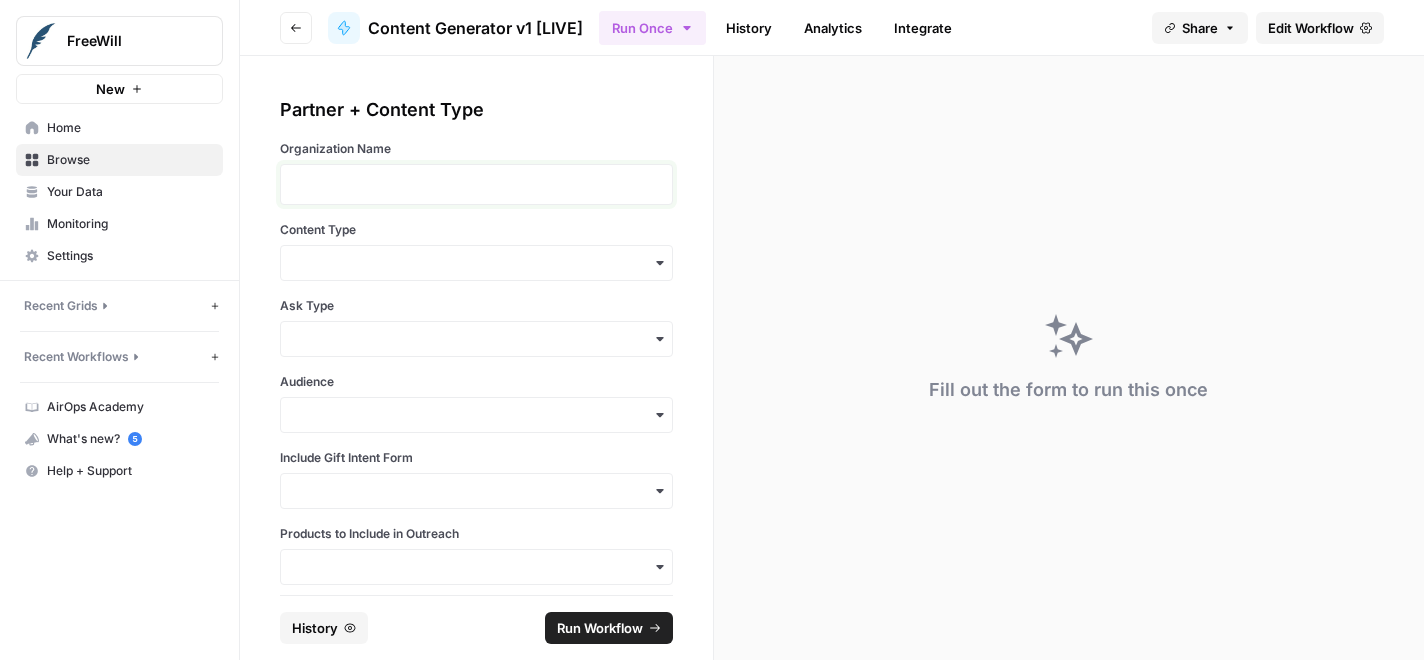 type 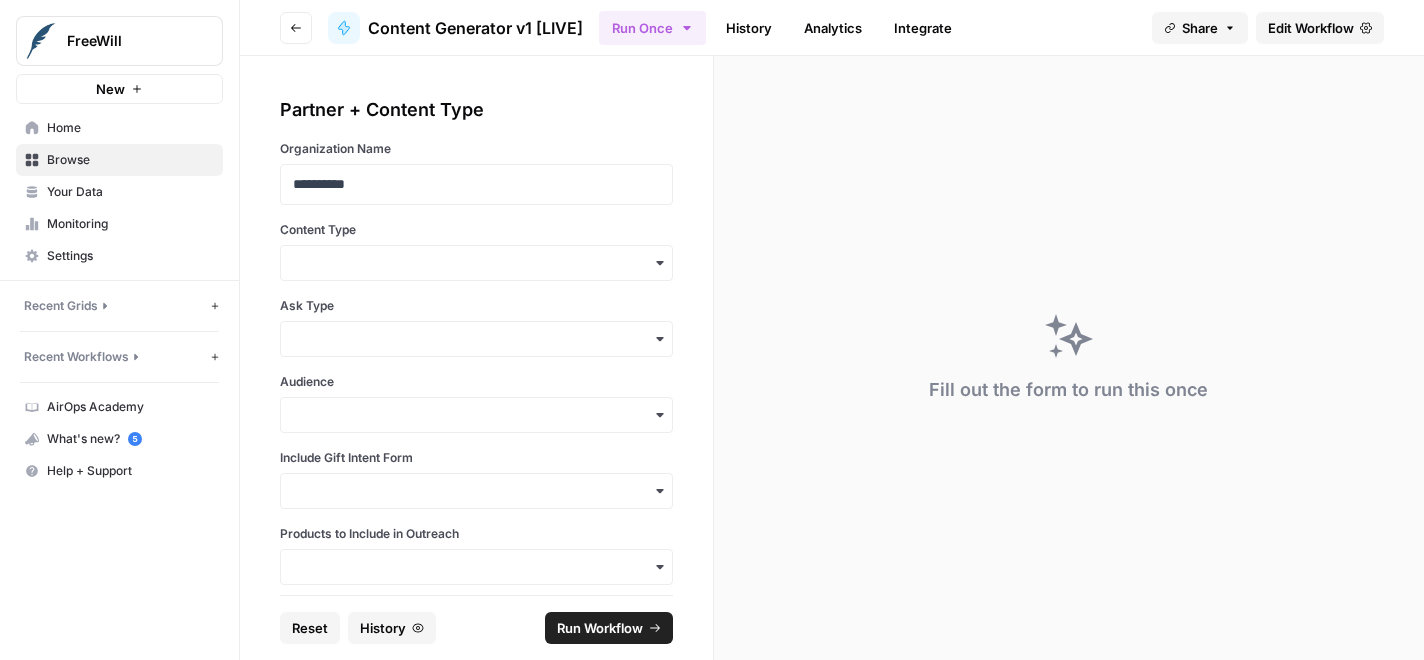 type 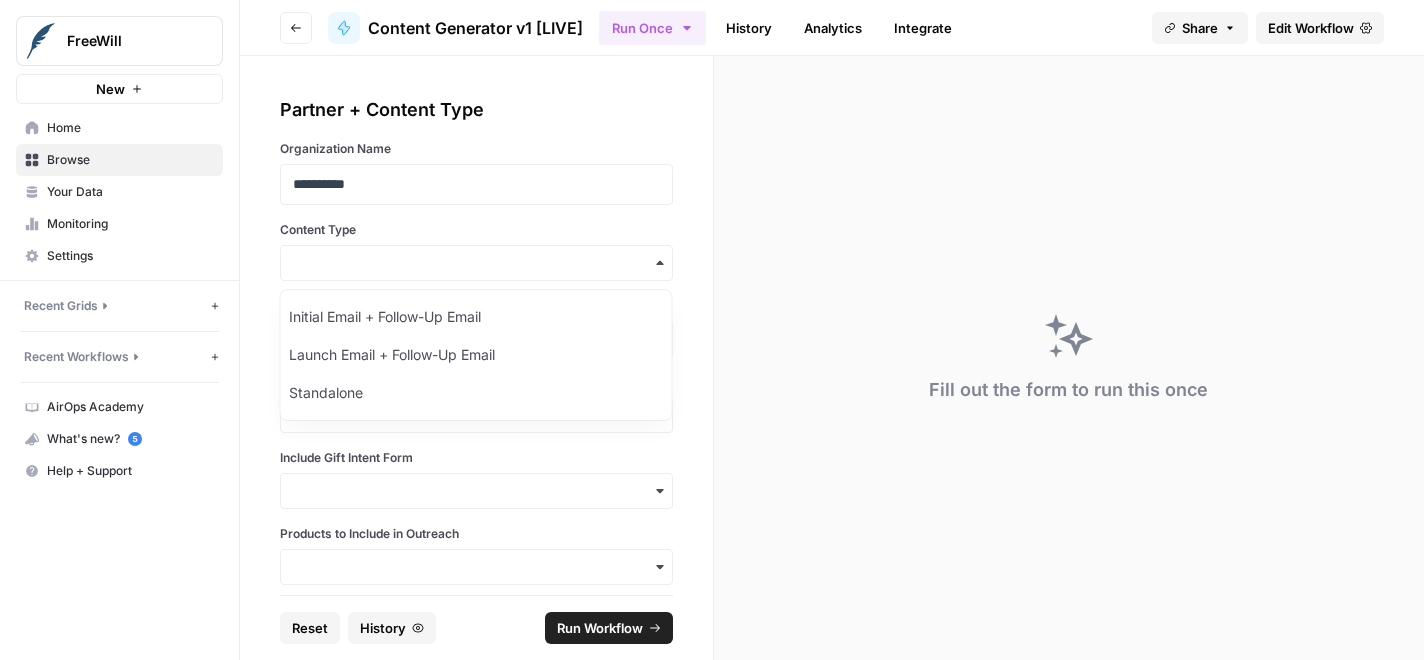 click on "Initial Email + Follow-Up Email Launch Email + Follow-Up Email Standalone" at bounding box center [476, 355] 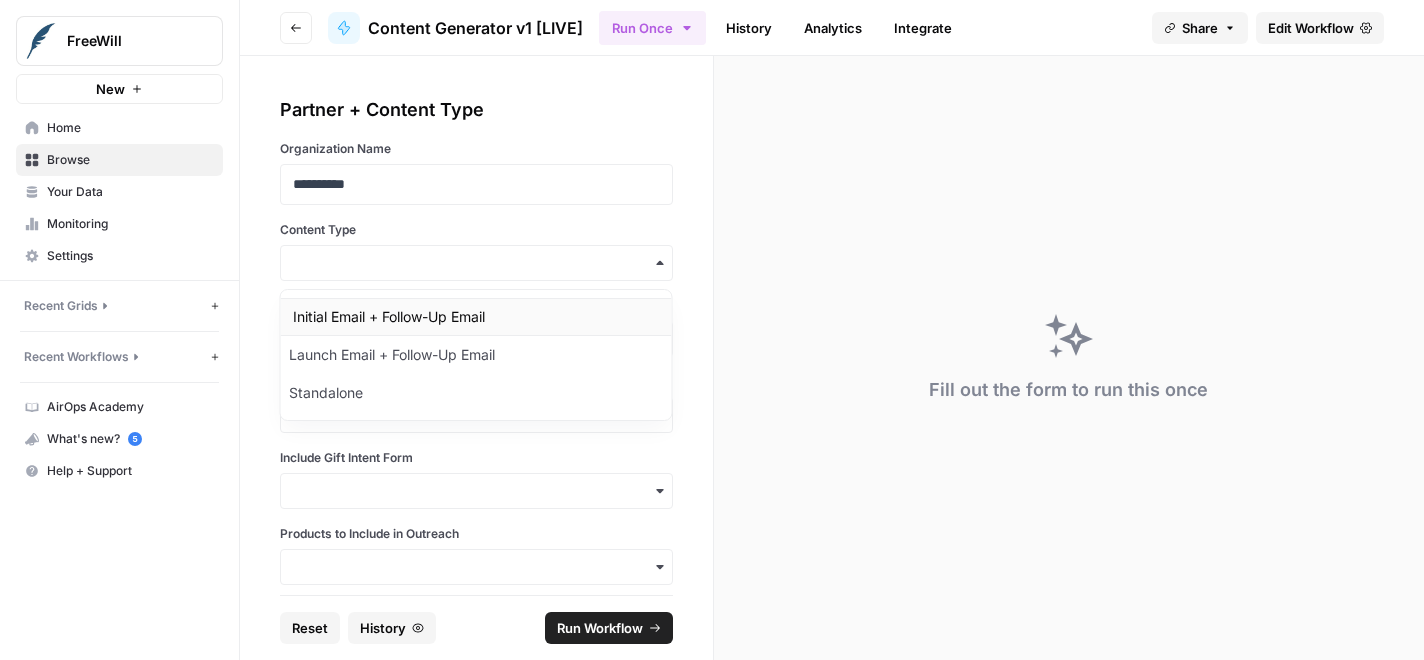 click on "Initial Email + Follow-Up Email" at bounding box center (476, 317) 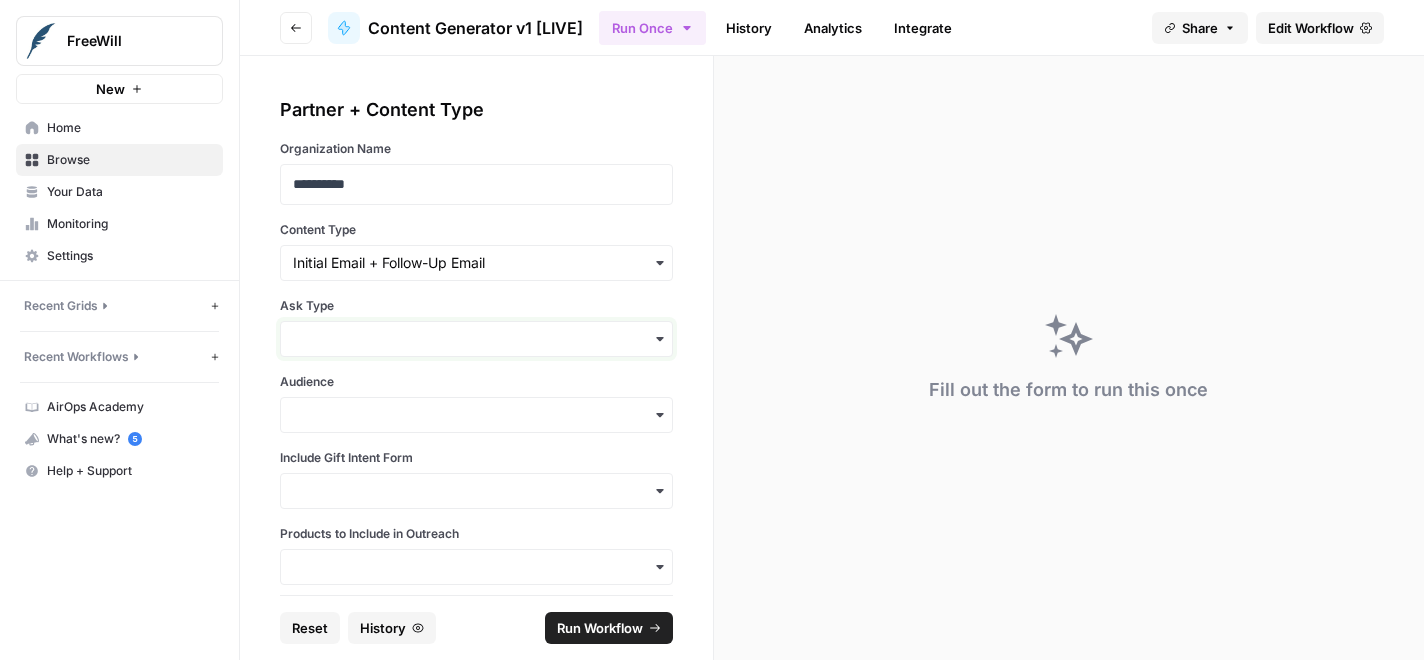 click on "Ask Type" at bounding box center (476, 339) 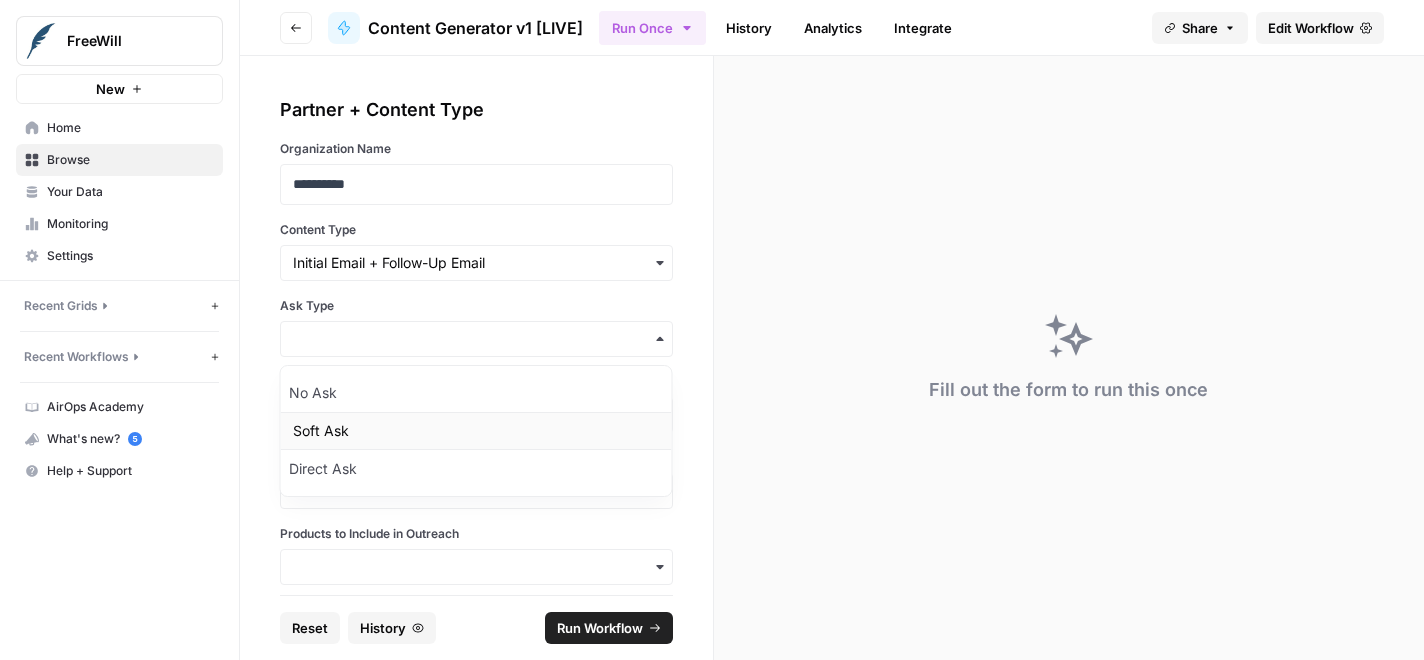 click on "Soft Ask" at bounding box center (476, 431) 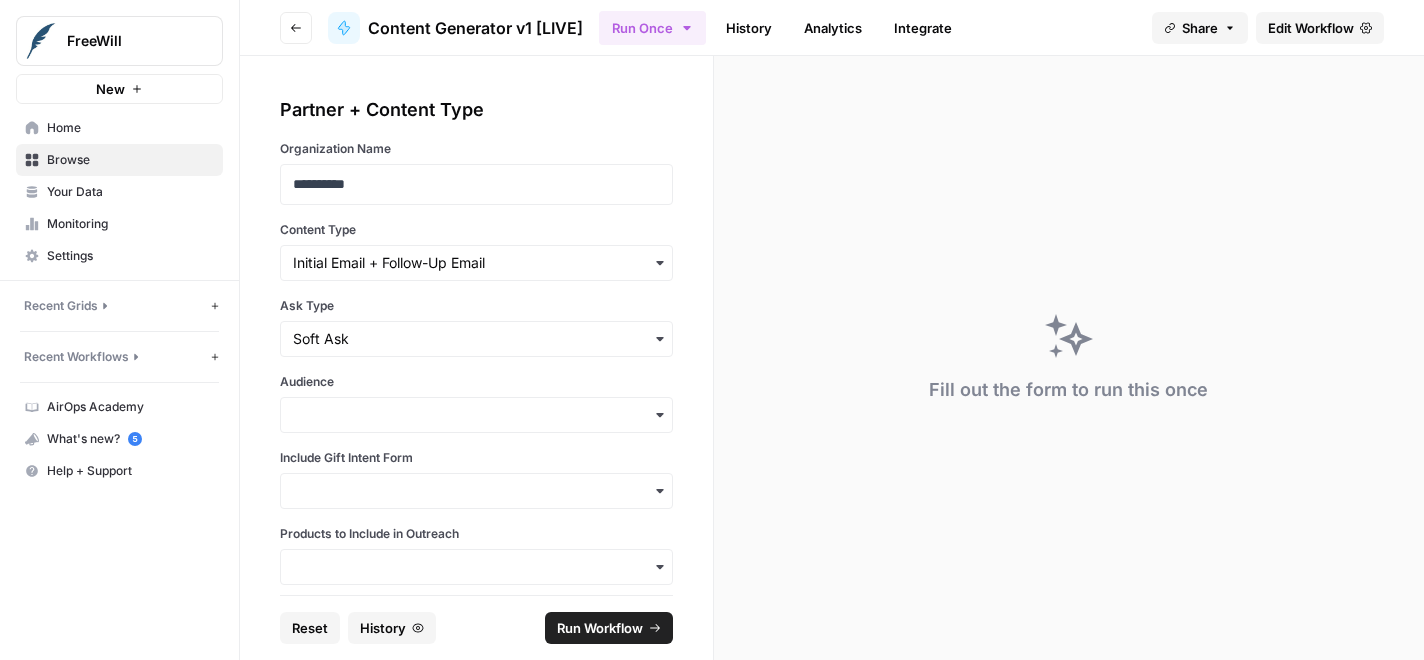 click at bounding box center [476, 415] 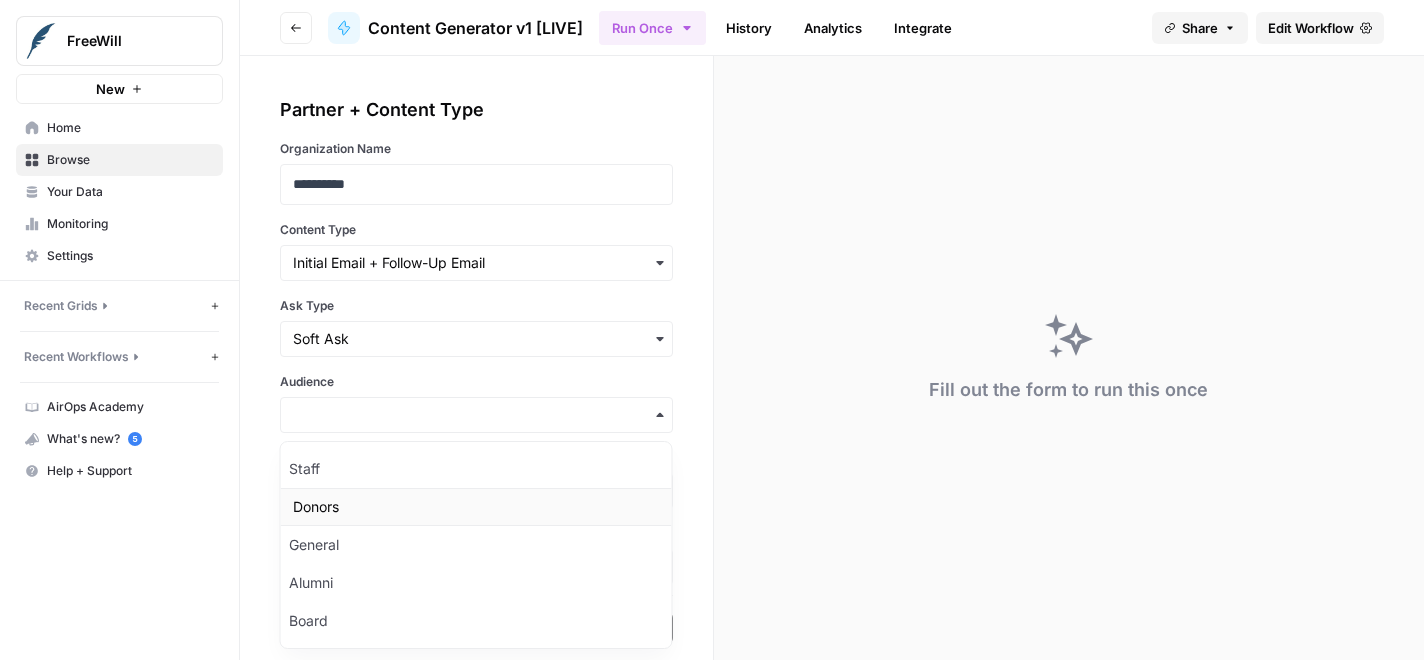click on "Donors" at bounding box center (476, 507) 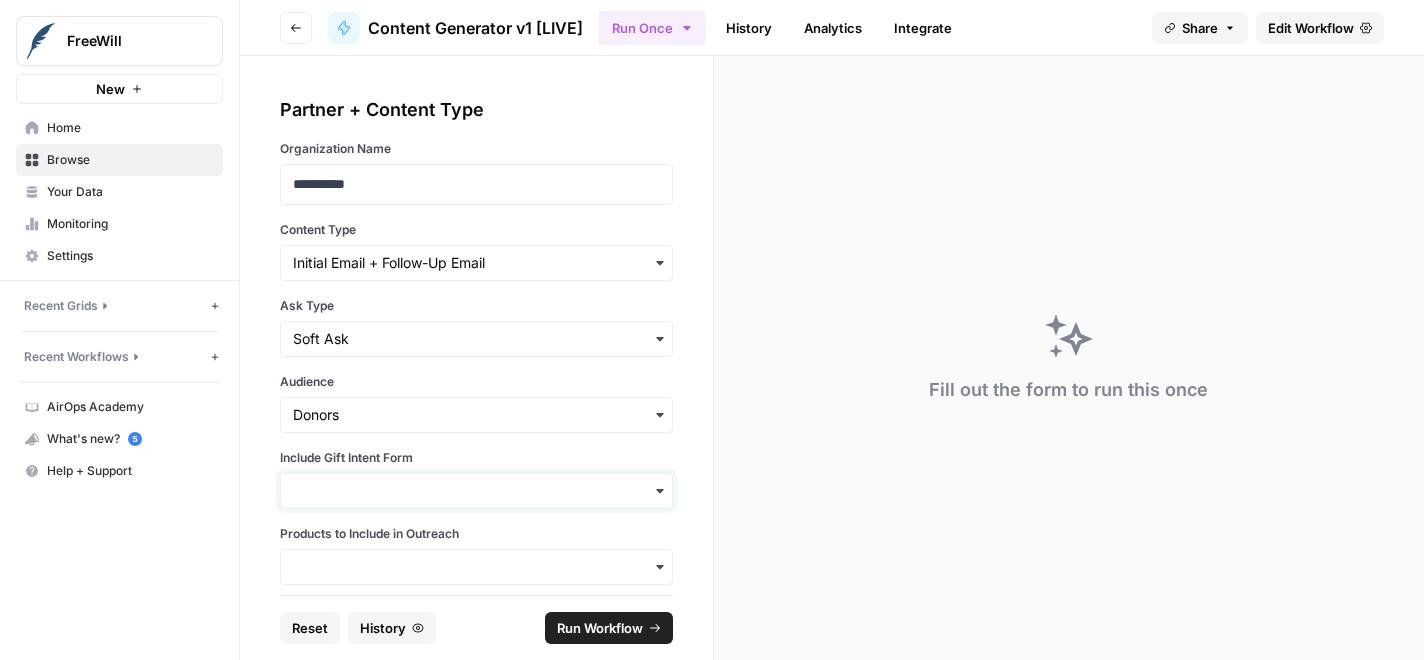 click on "Include Gift Intent Form" at bounding box center [476, 491] 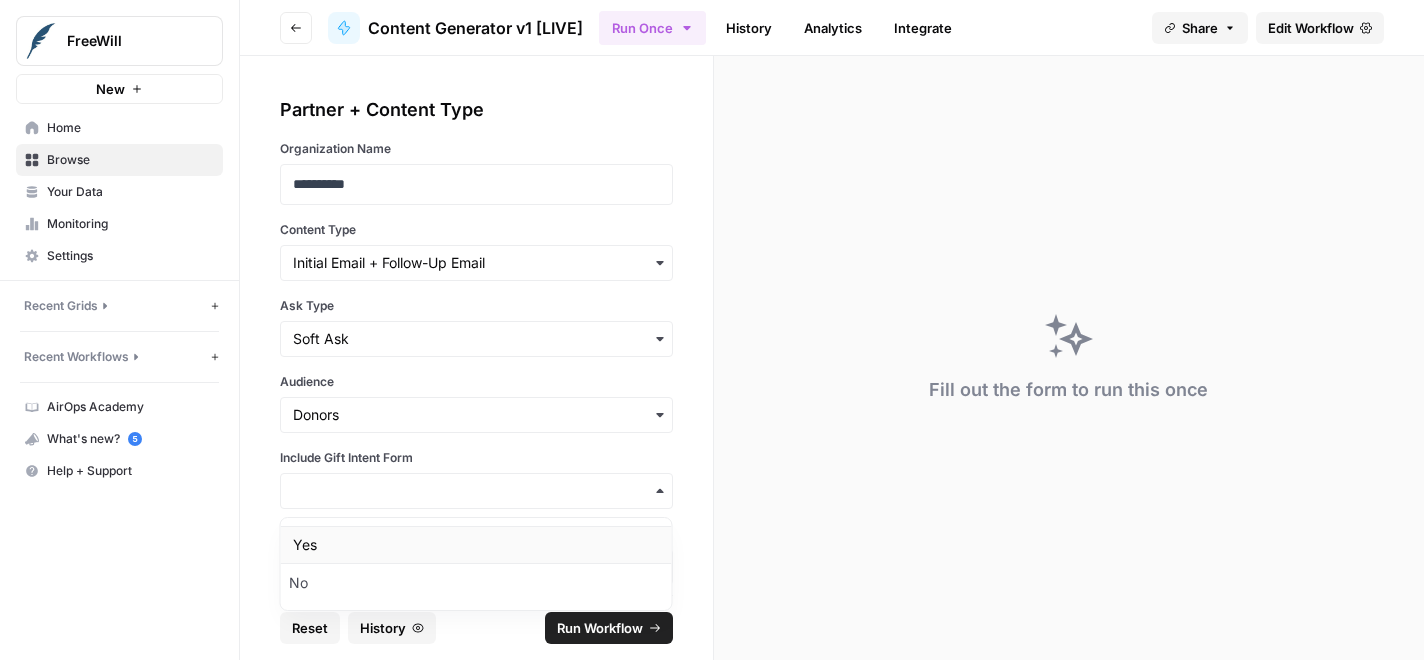 click on "Yes" at bounding box center [476, 545] 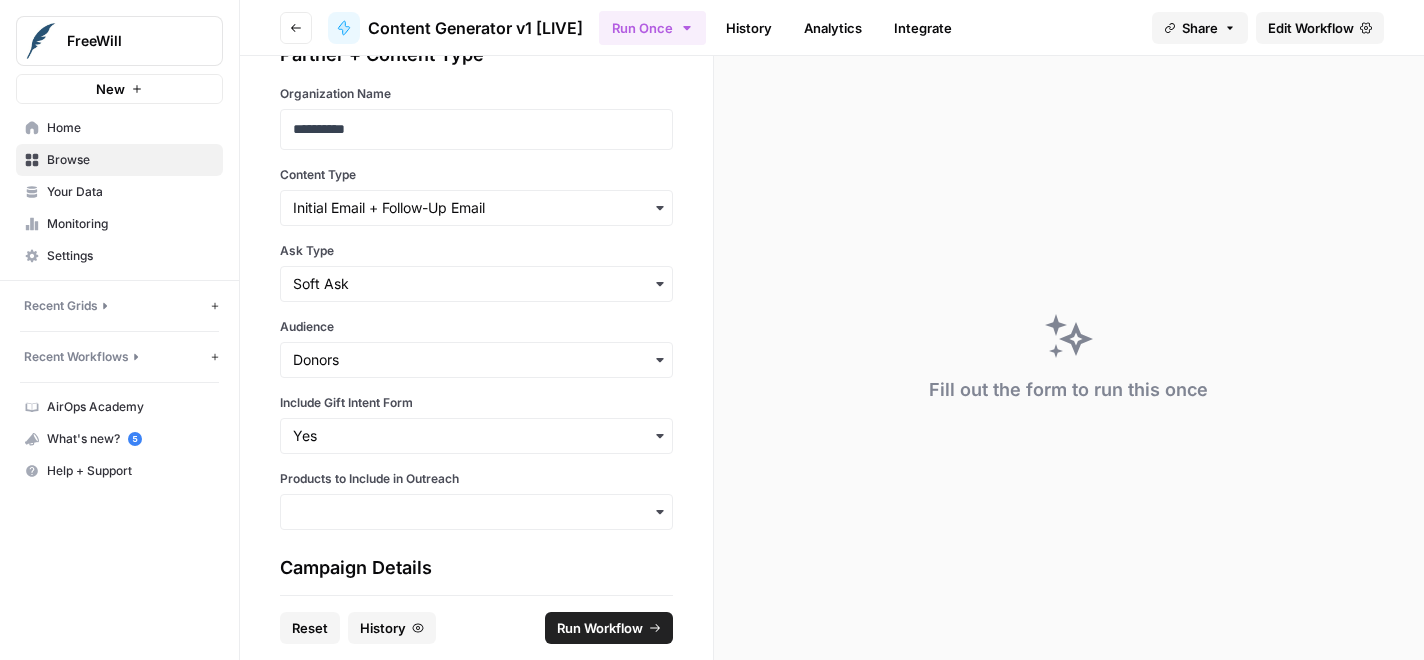 scroll, scrollTop: 68, scrollLeft: 0, axis: vertical 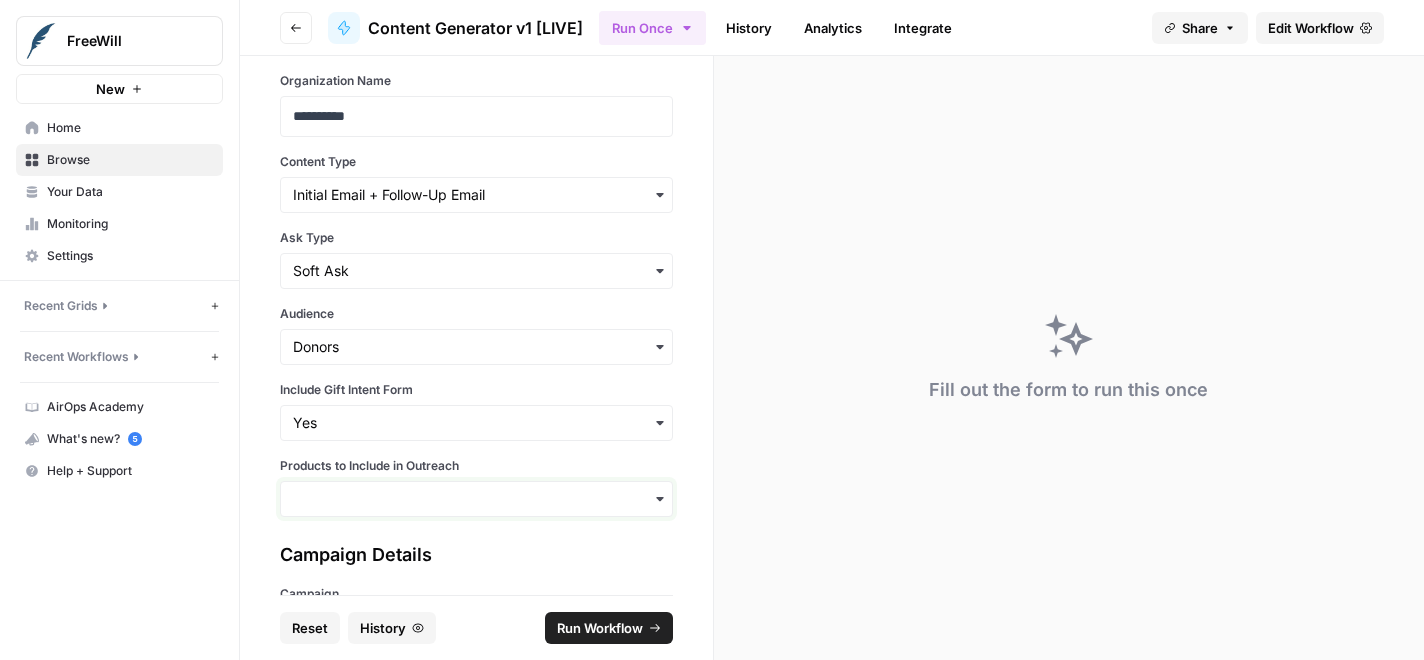 click on "Products to Include in Outreach" at bounding box center [476, 499] 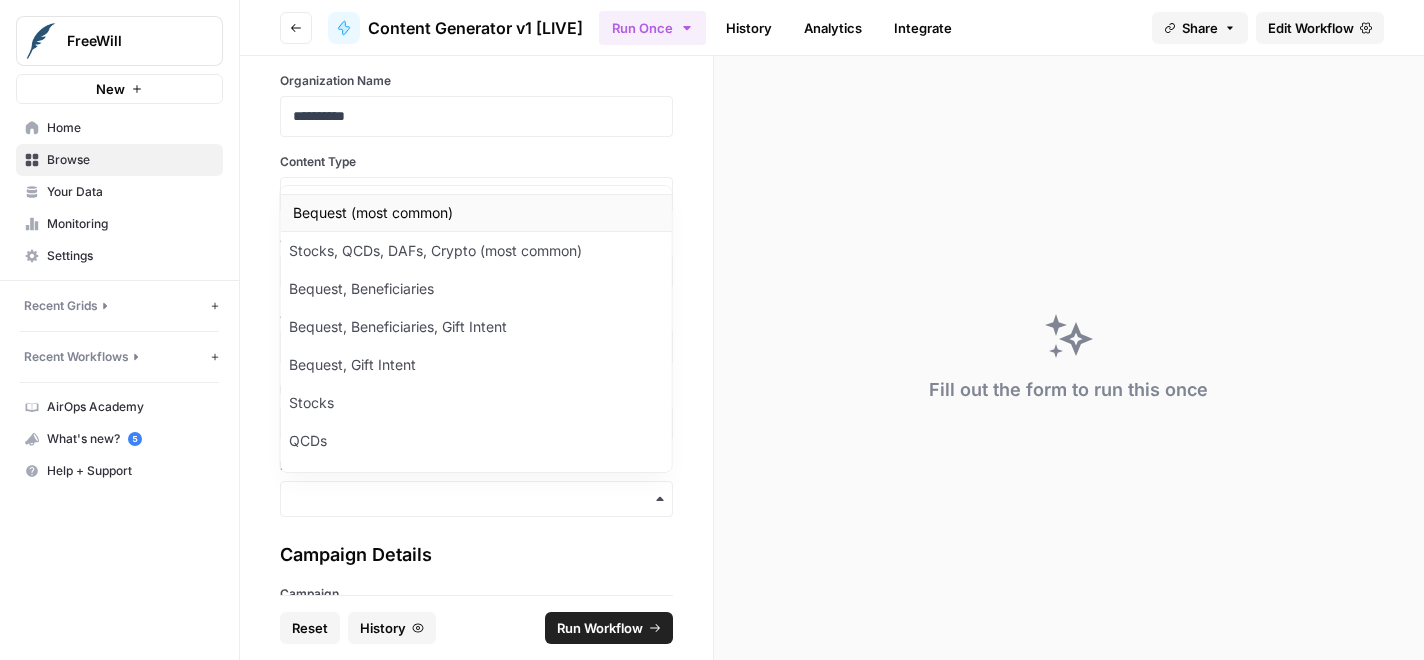 click on "Bequest (most common)" at bounding box center (476, 213) 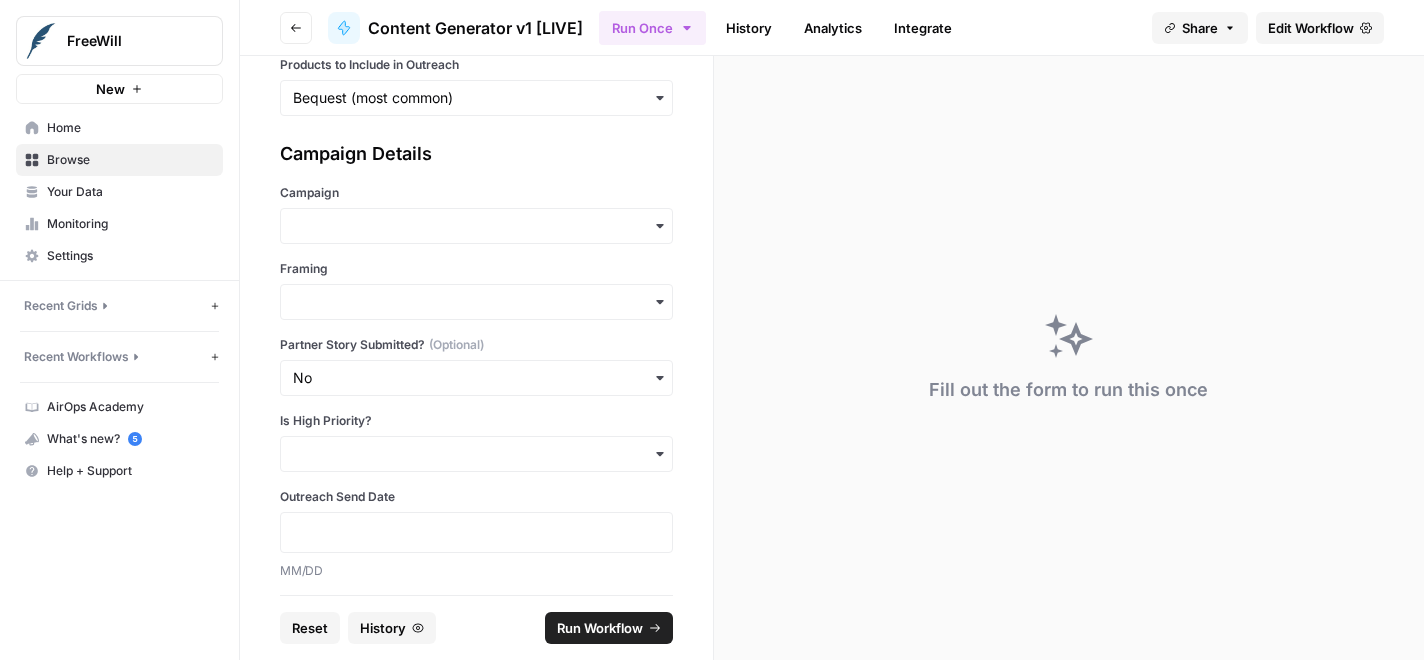 scroll, scrollTop: 484, scrollLeft: 0, axis: vertical 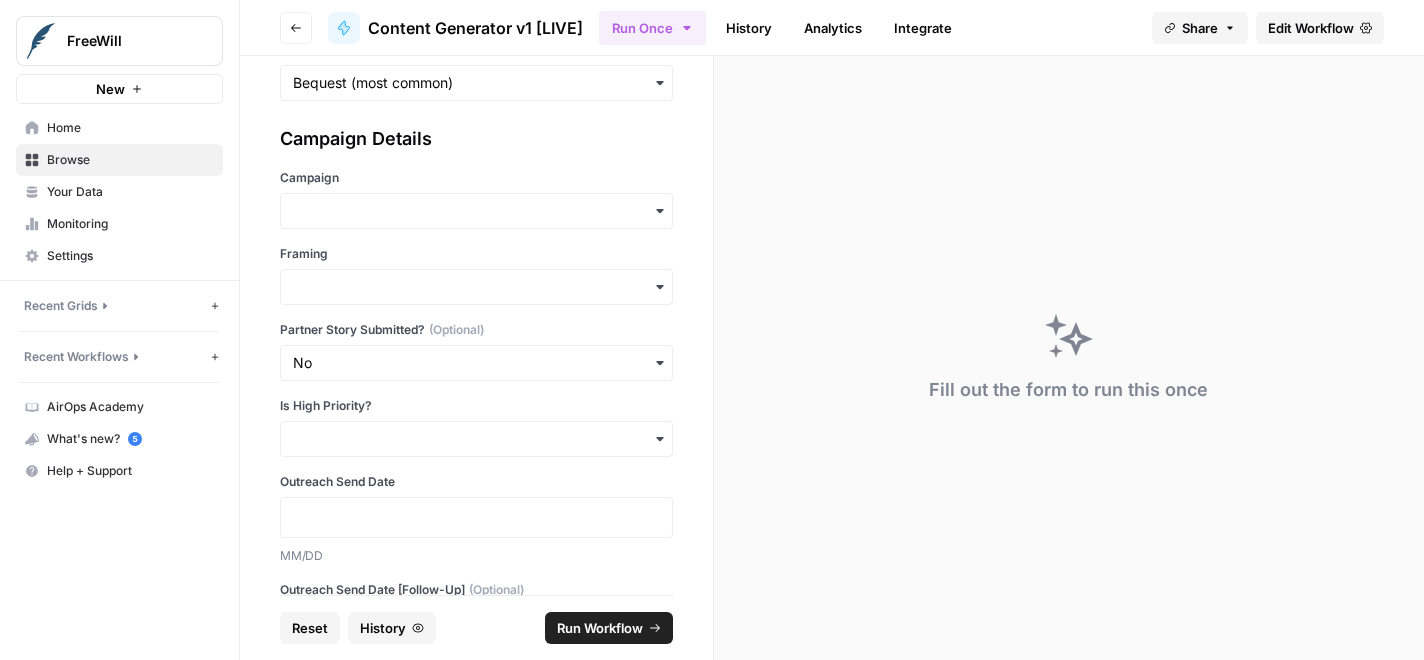 click at bounding box center (476, 211) 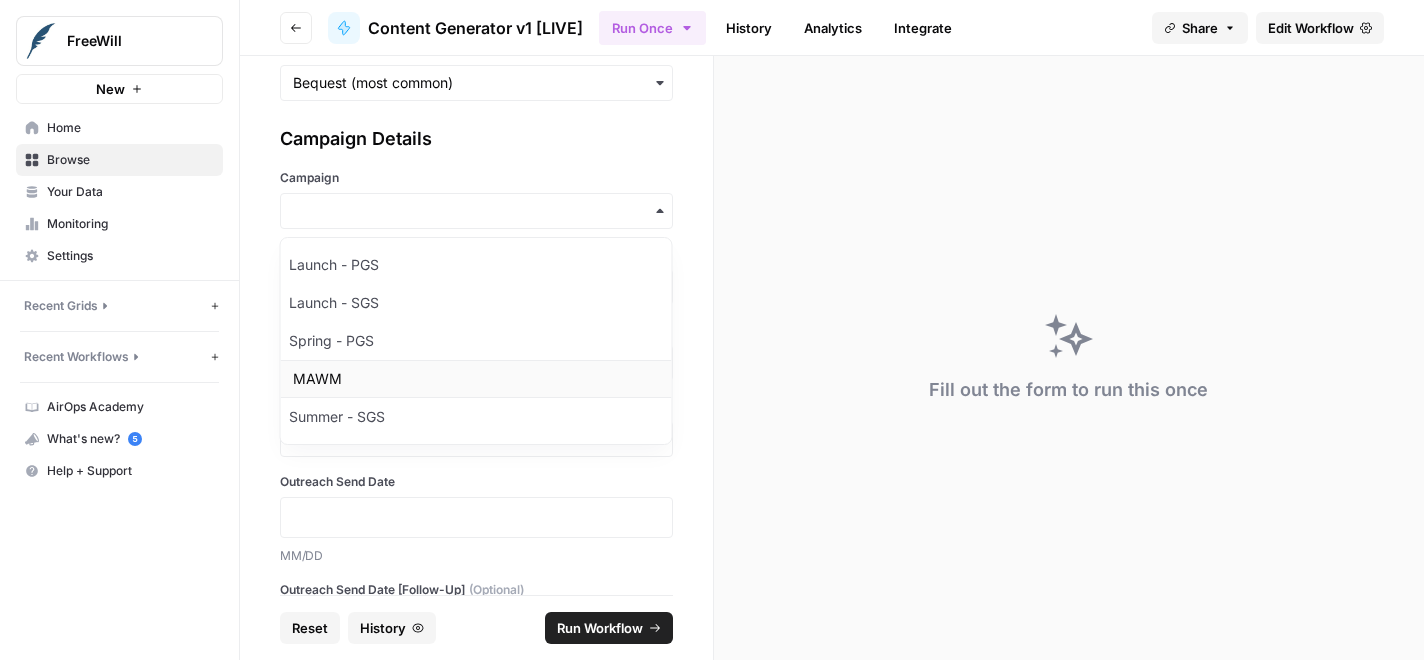 click on "MAWM" at bounding box center [476, 379] 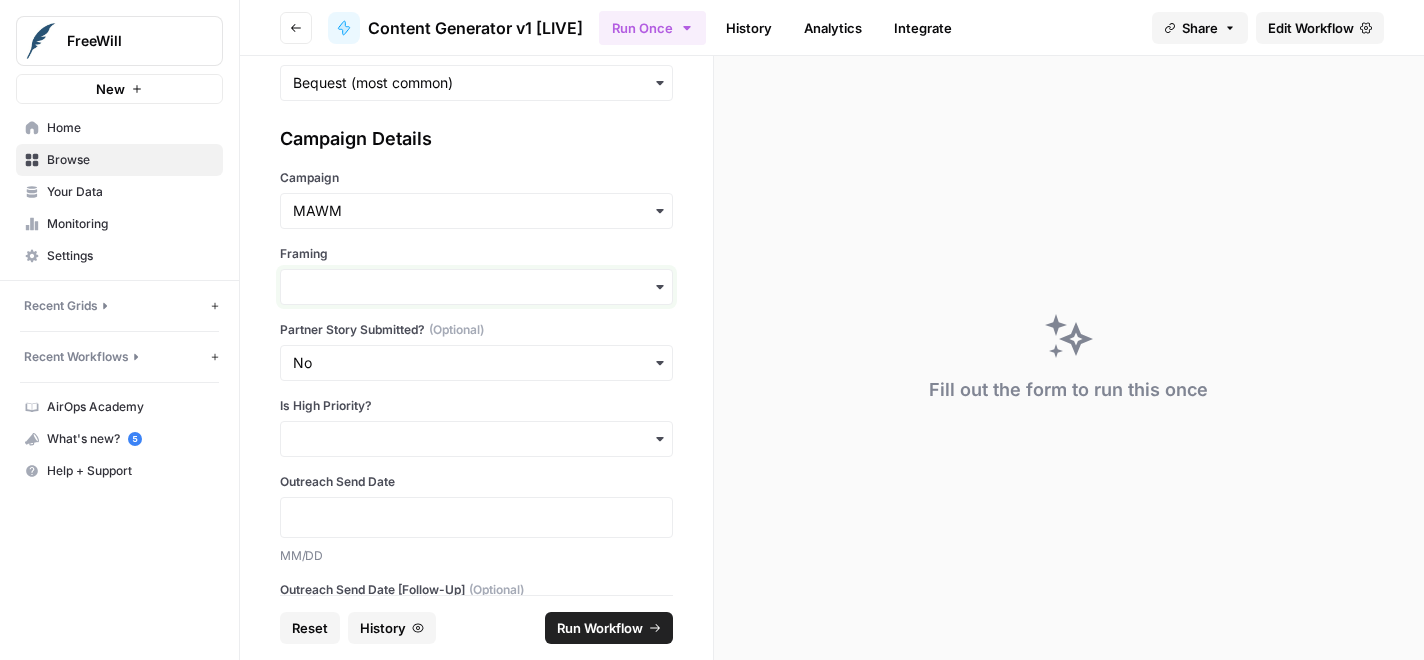 click on "Framing" at bounding box center (476, 287) 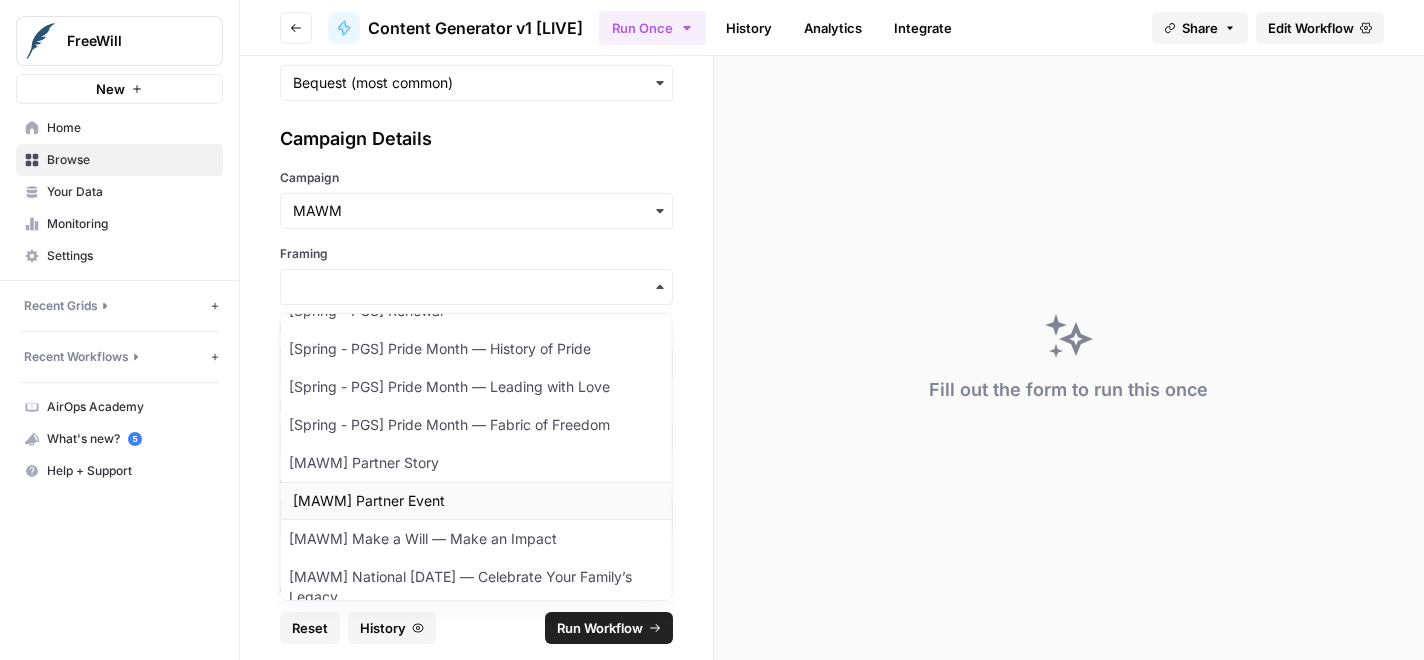 scroll, scrollTop: 221, scrollLeft: 0, axis: vertical 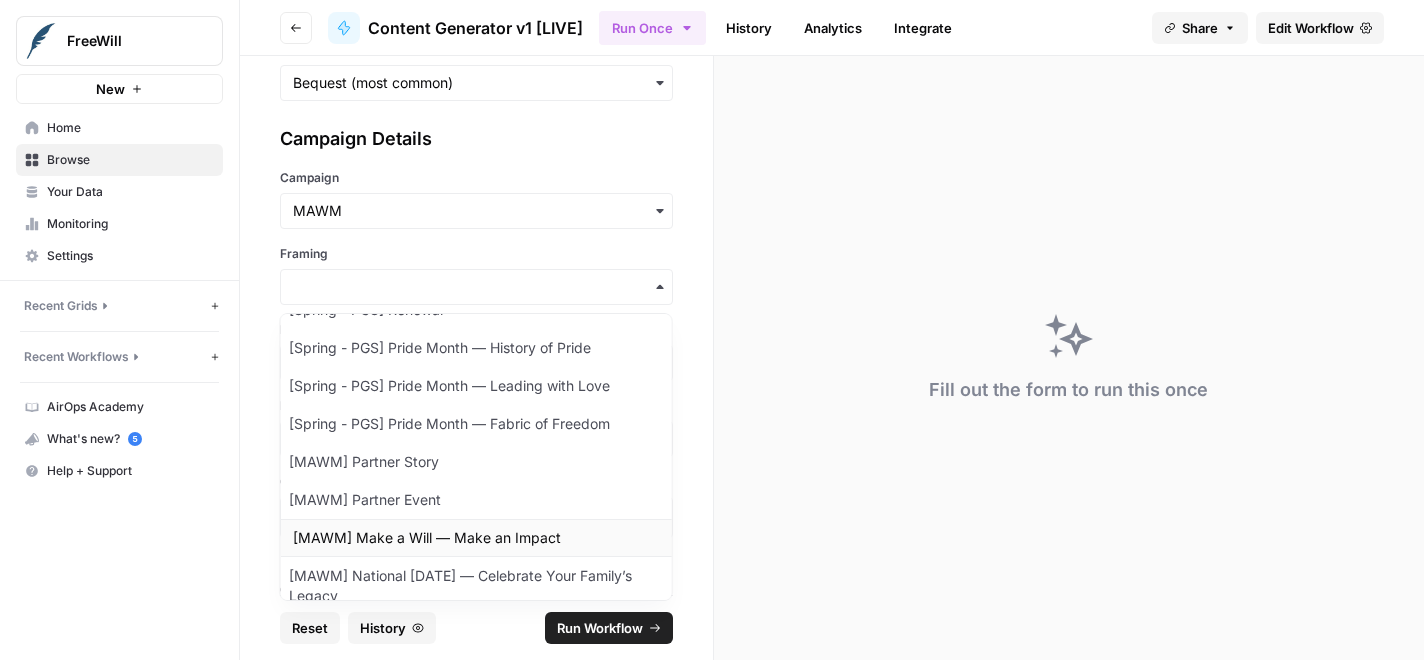 click on "[MAWM] Make a Will — Make an Impact" at bounding box center [476, 538] 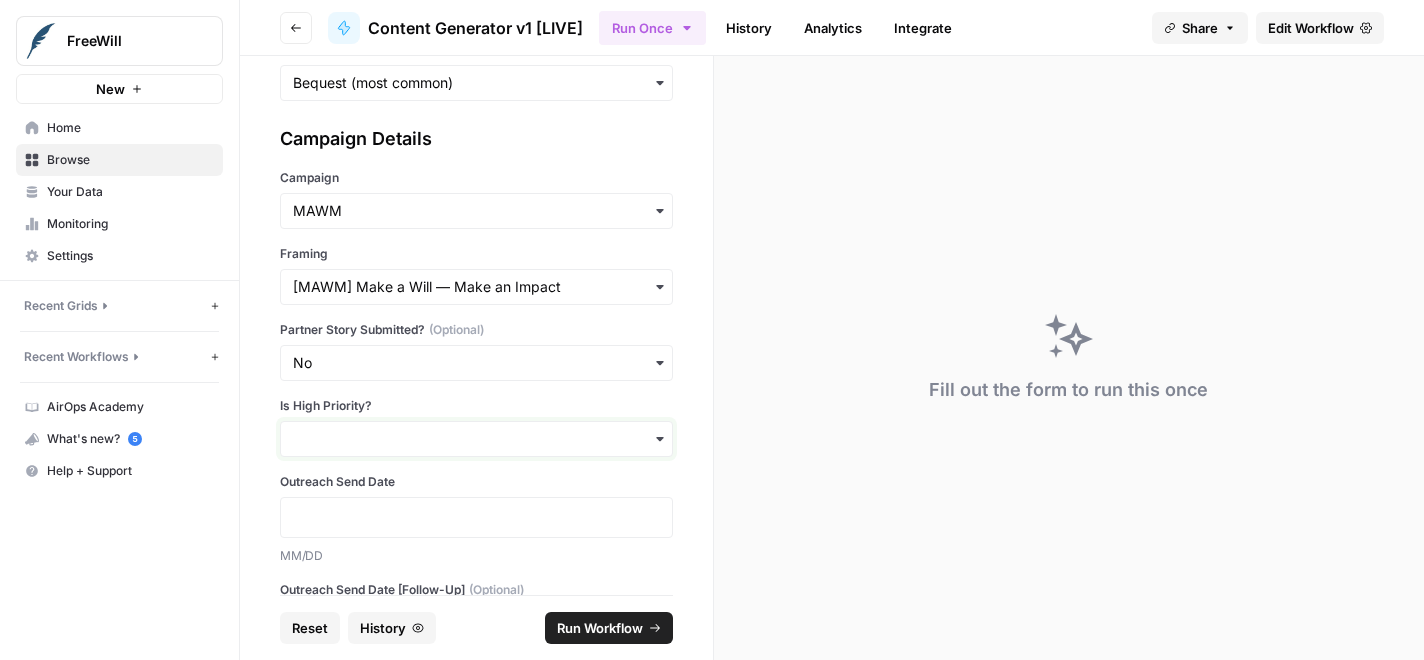 click on "Is High Priority?" at bounding box center (476, 439) 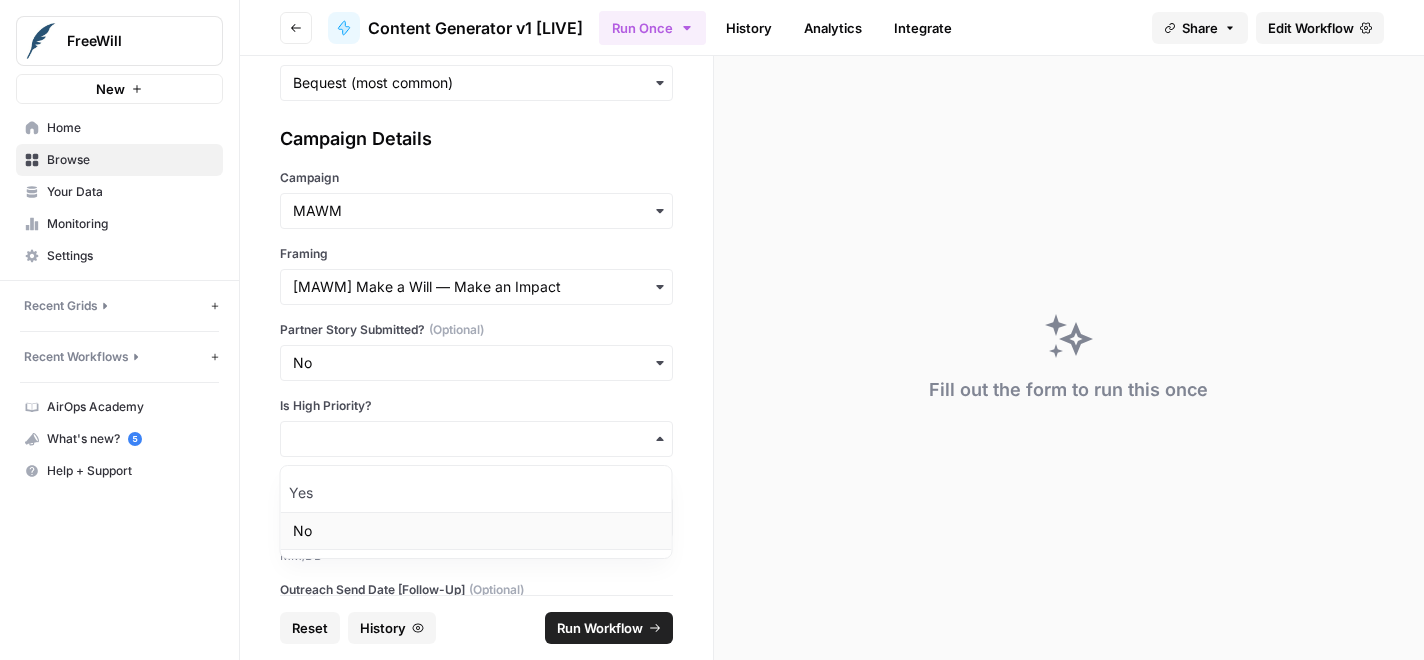 click on "No" at bounding box center [476, 531] 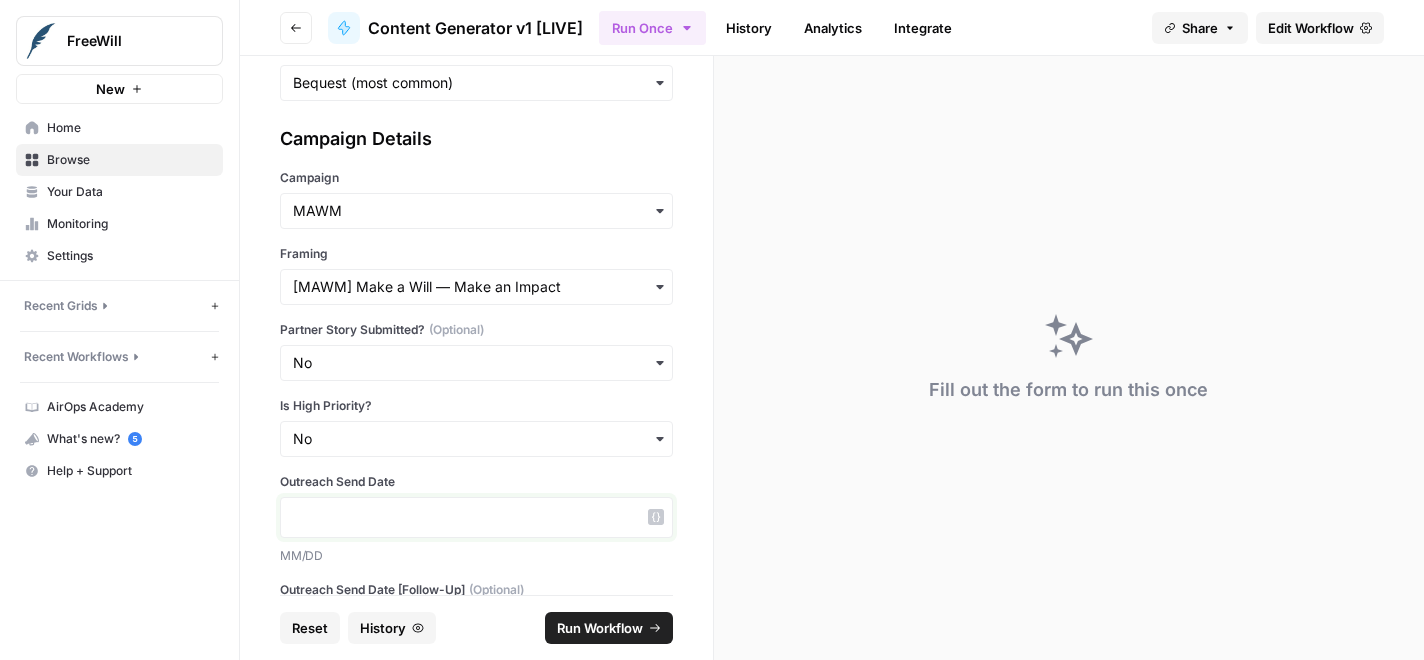 click at bounding box center [476, 517] 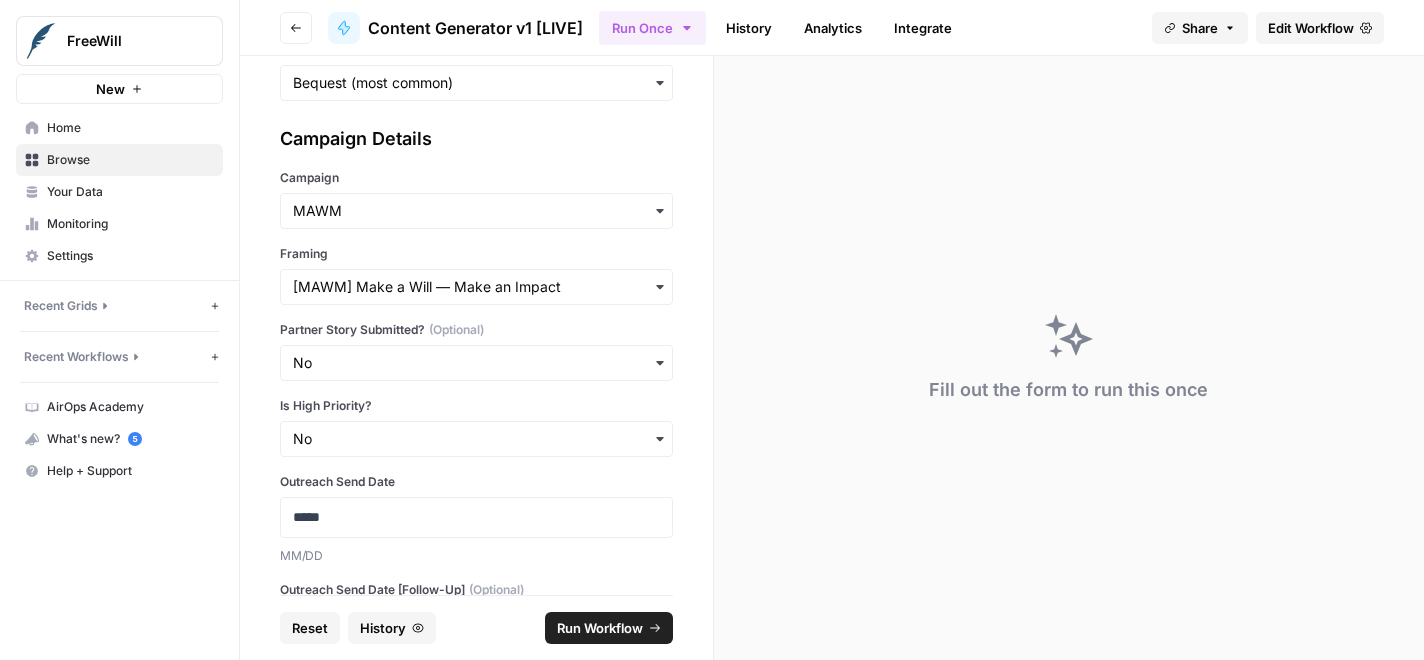 scroll, scrollTop: 783, scrollLeft: 0, axis: vertical 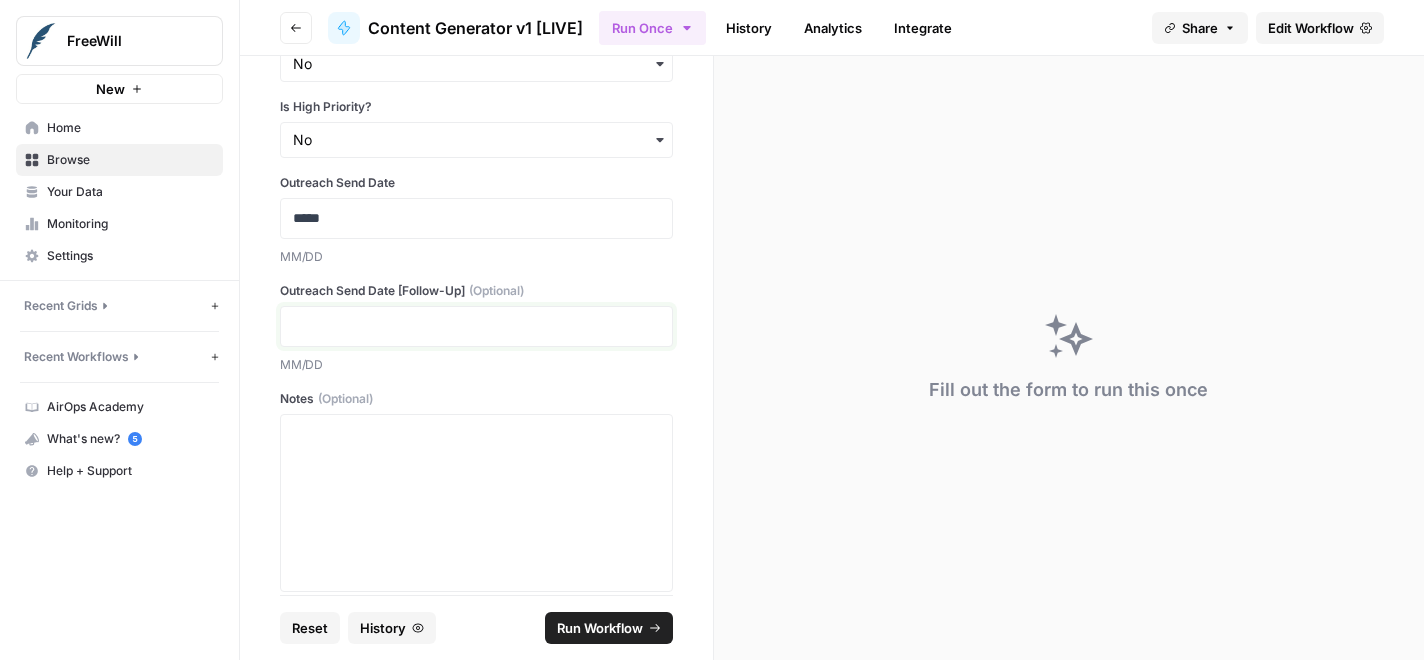 type 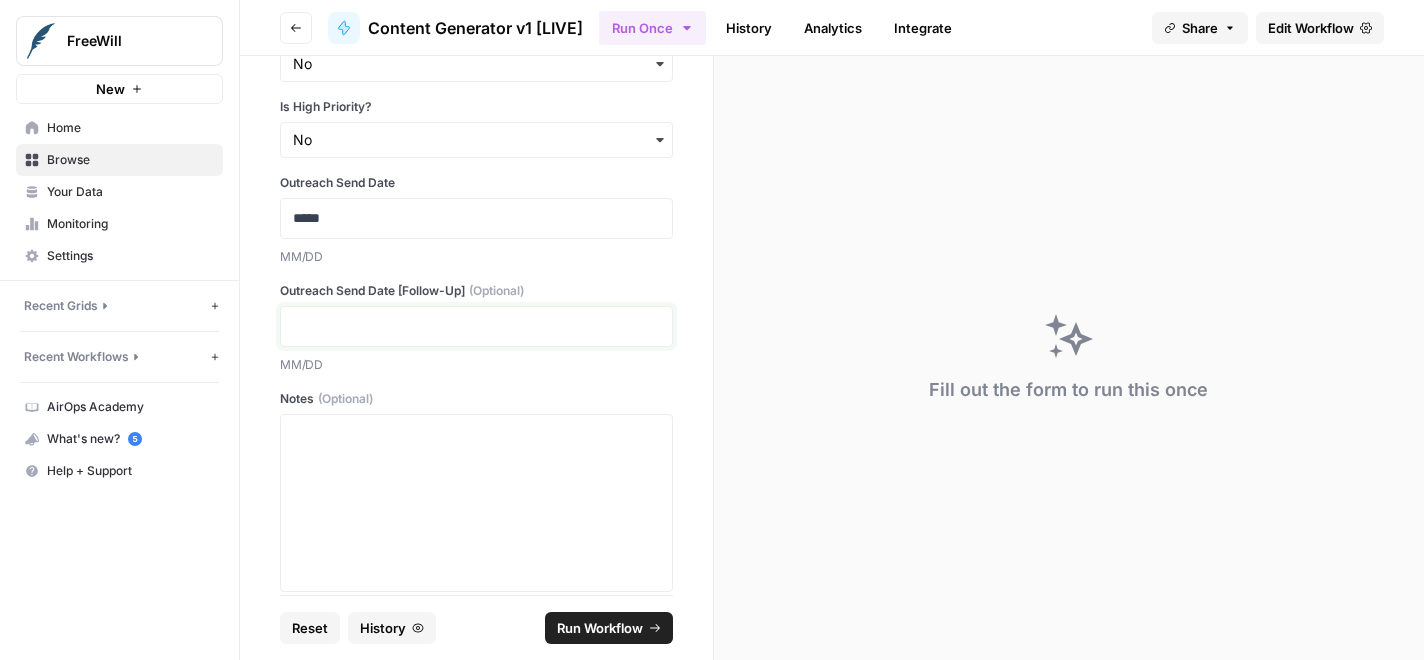 type 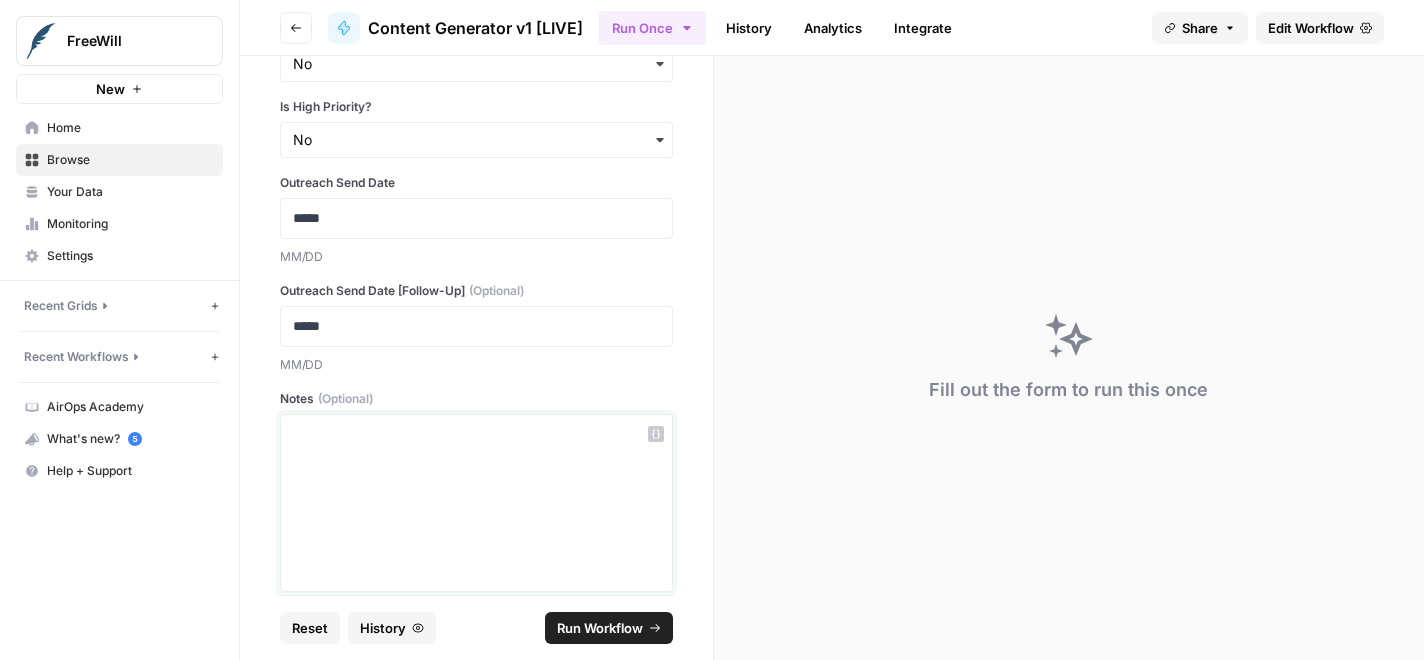 click at bounding box center [476, 503] 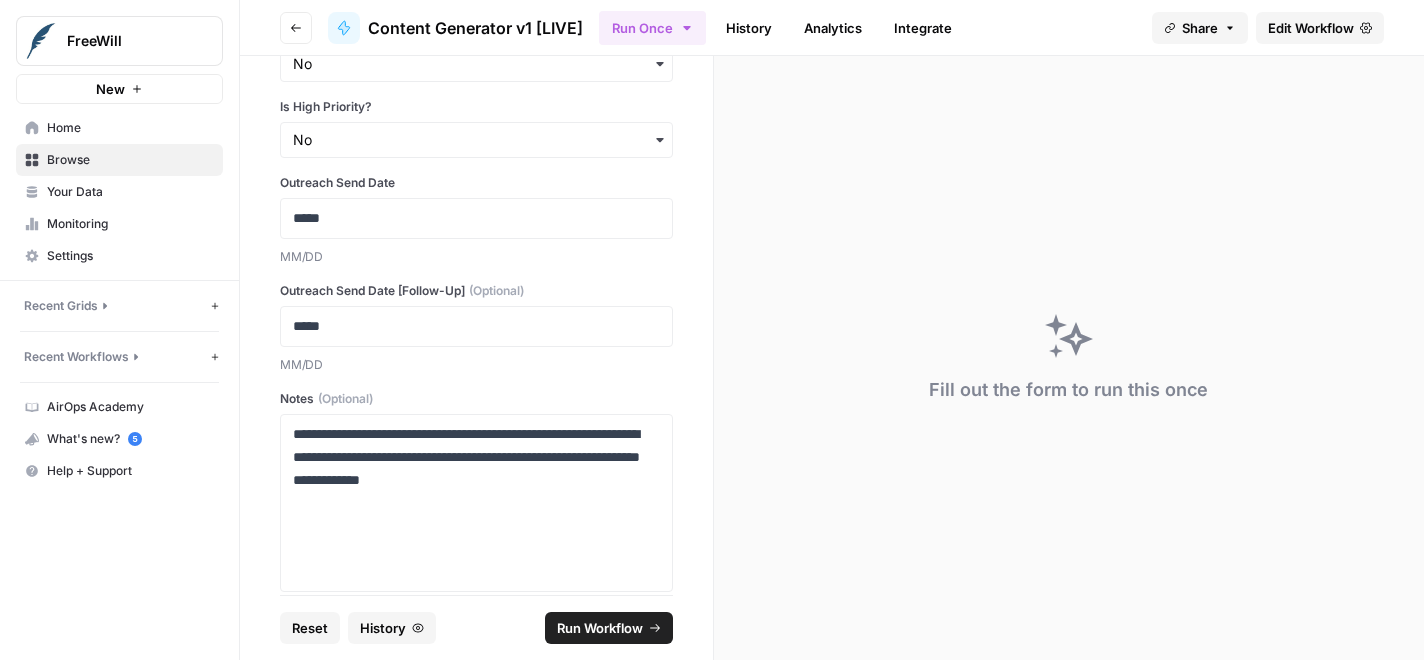 click on "Run Workflow" at bounding box center (600, 628) 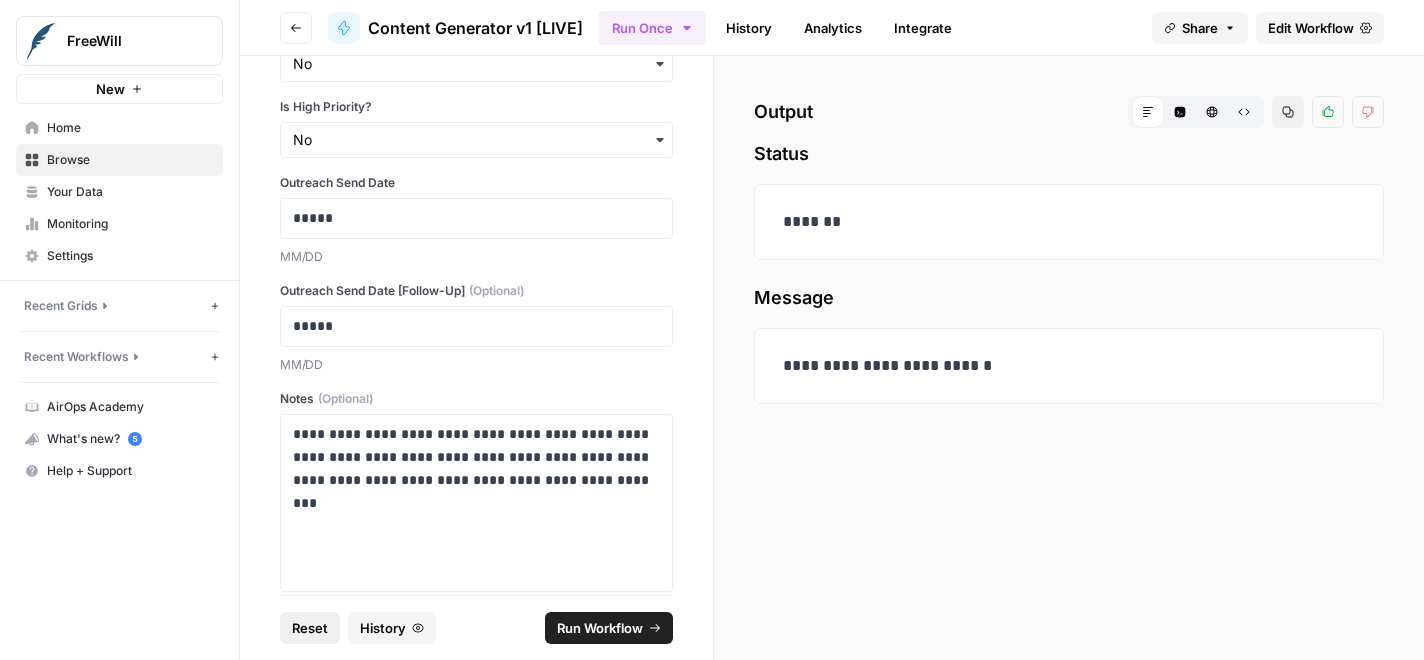 click on "Reset" at bounding box center (310, 628) 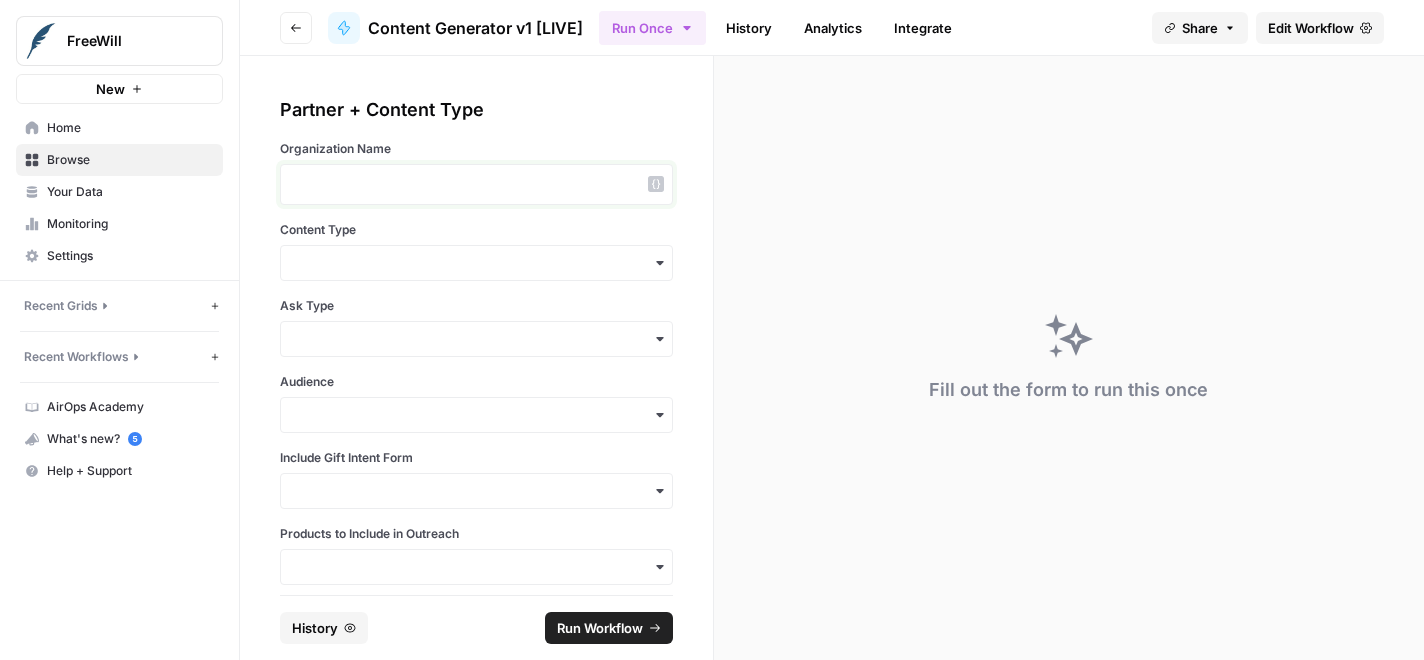 click at bounding box center (476, 184) 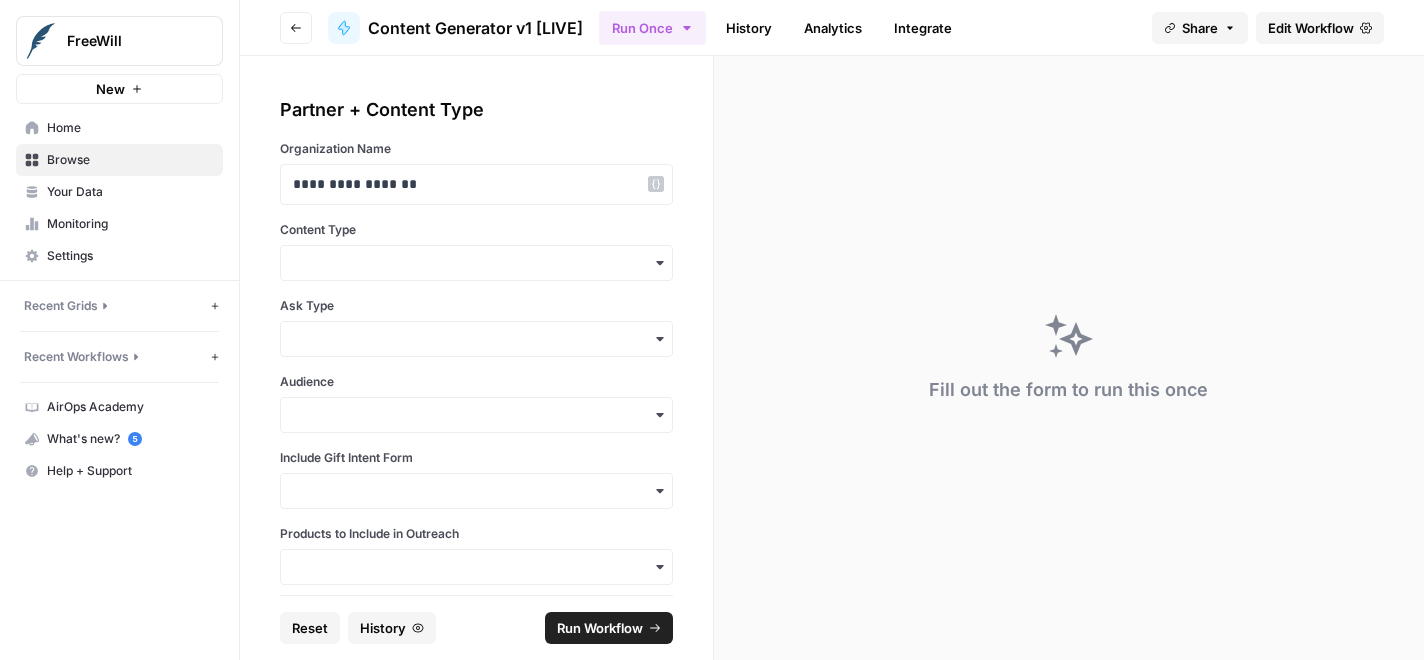 type 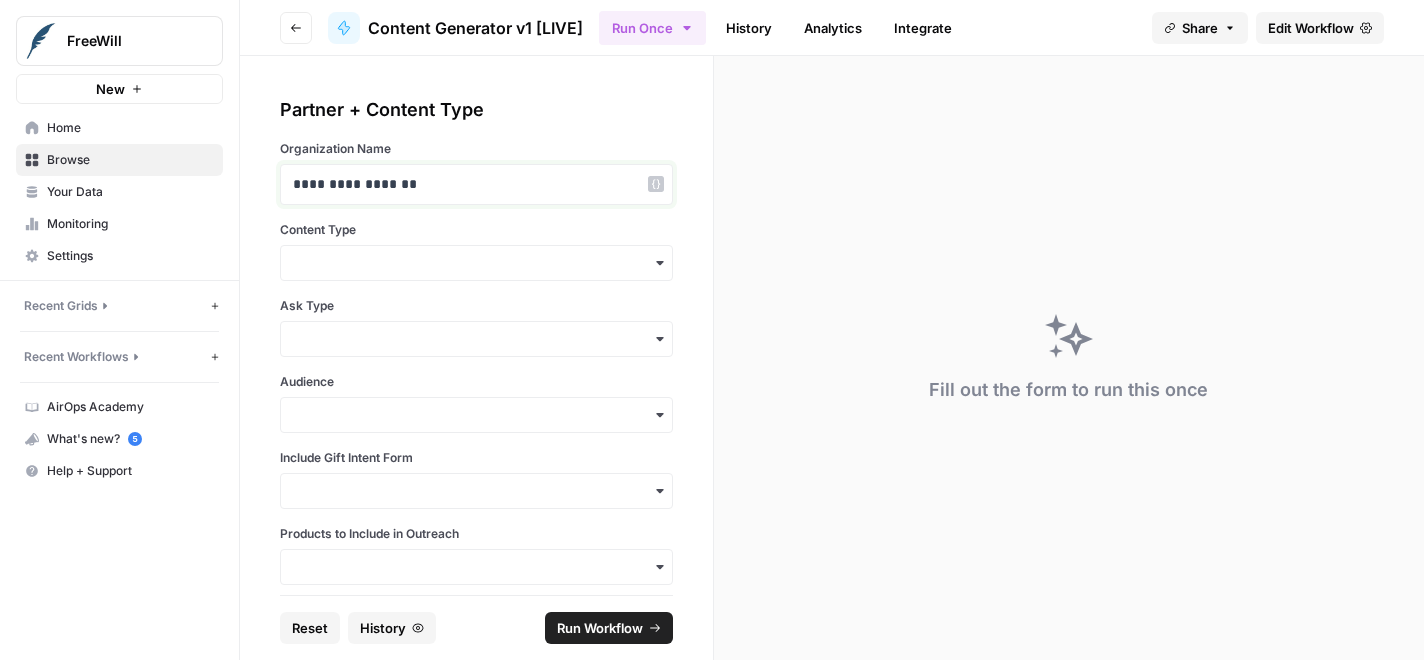 click on "**********" at bounding box center (476, 184) 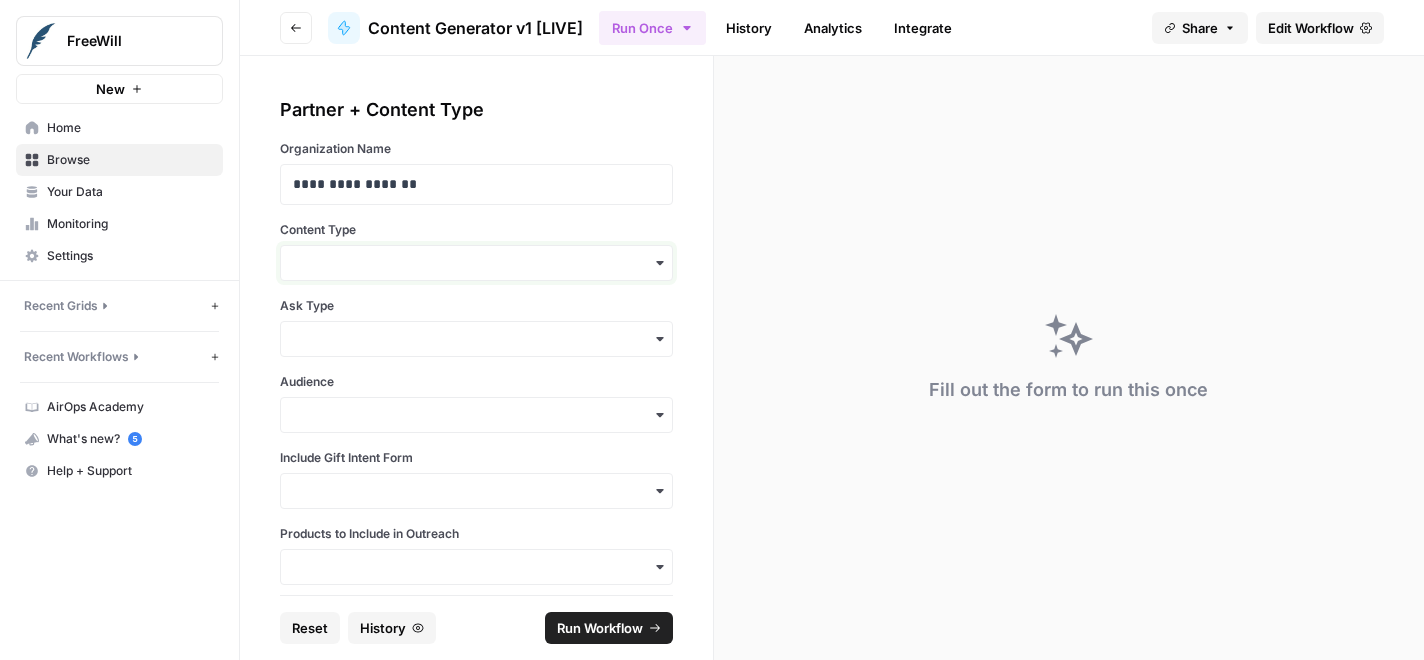 click on "Content Type" at bounding box center [476, 263] 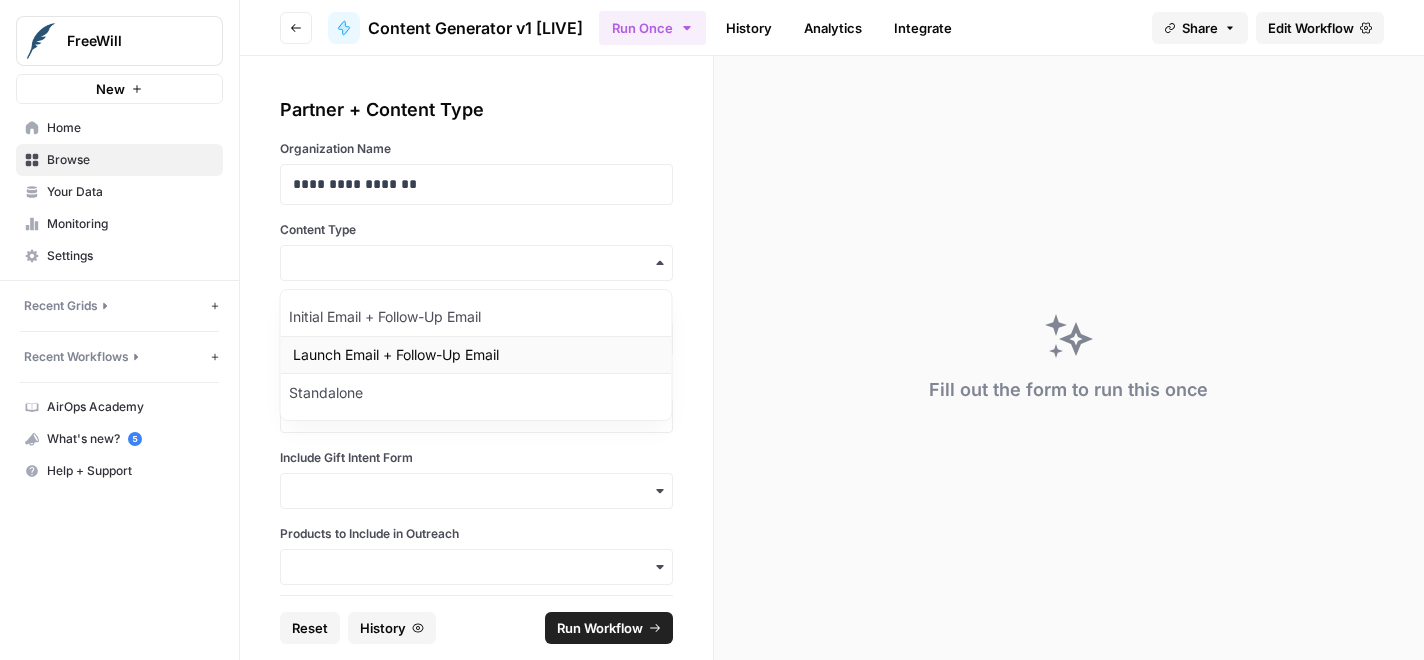 click on "Launch Email + Follow-Up Email" at bounding box center (476, 355) 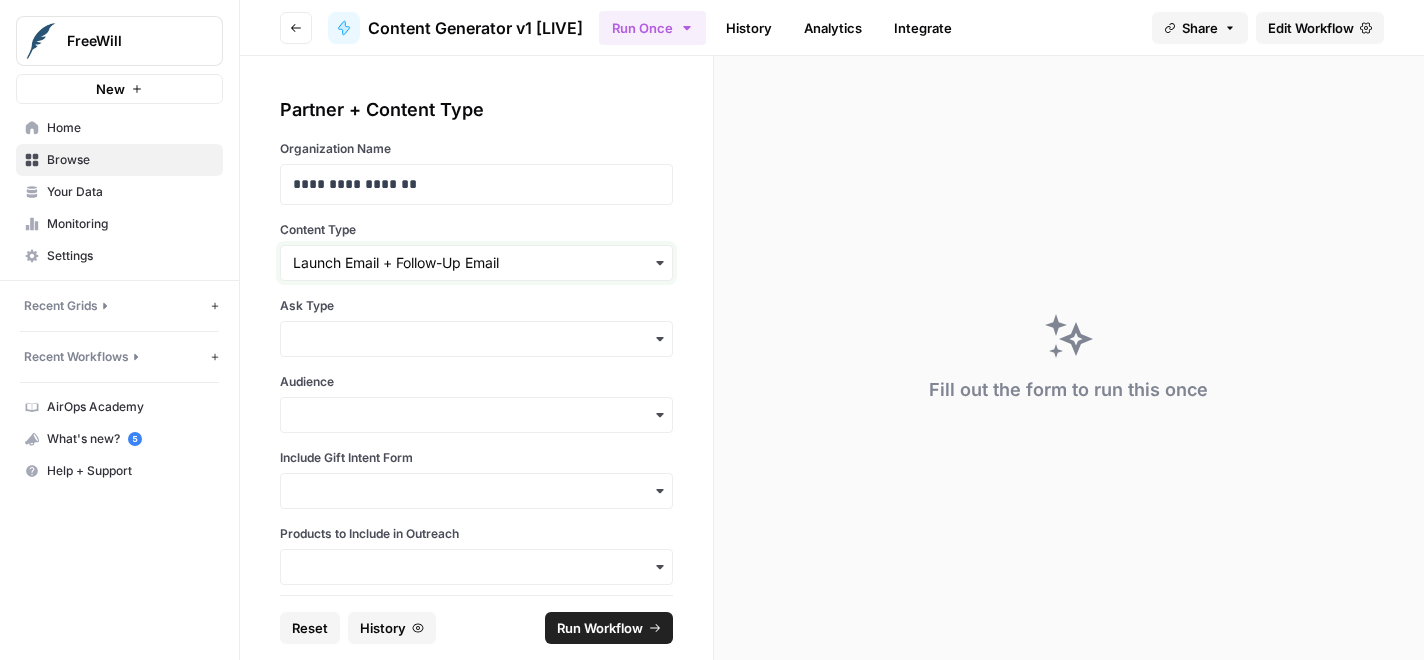 click on "Content Type" at bounding box center (476, 263) 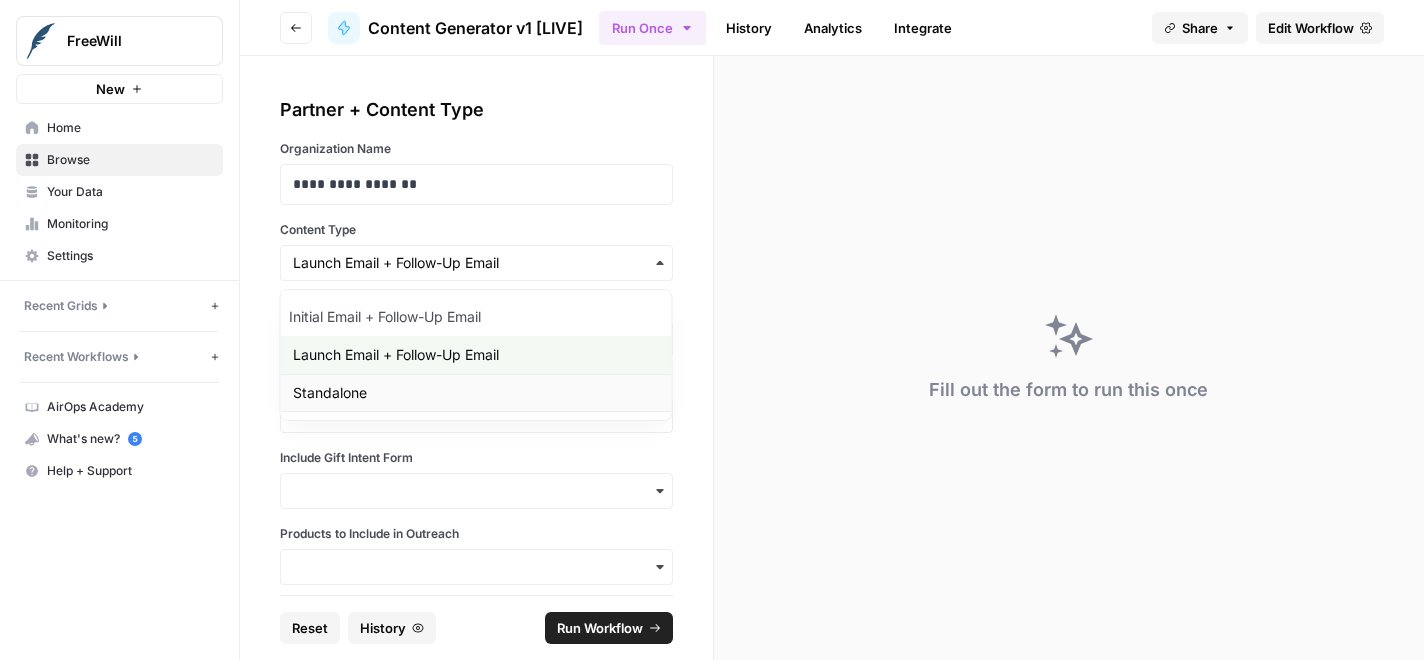 click on "Standalone" at bounding box center [476, 393] 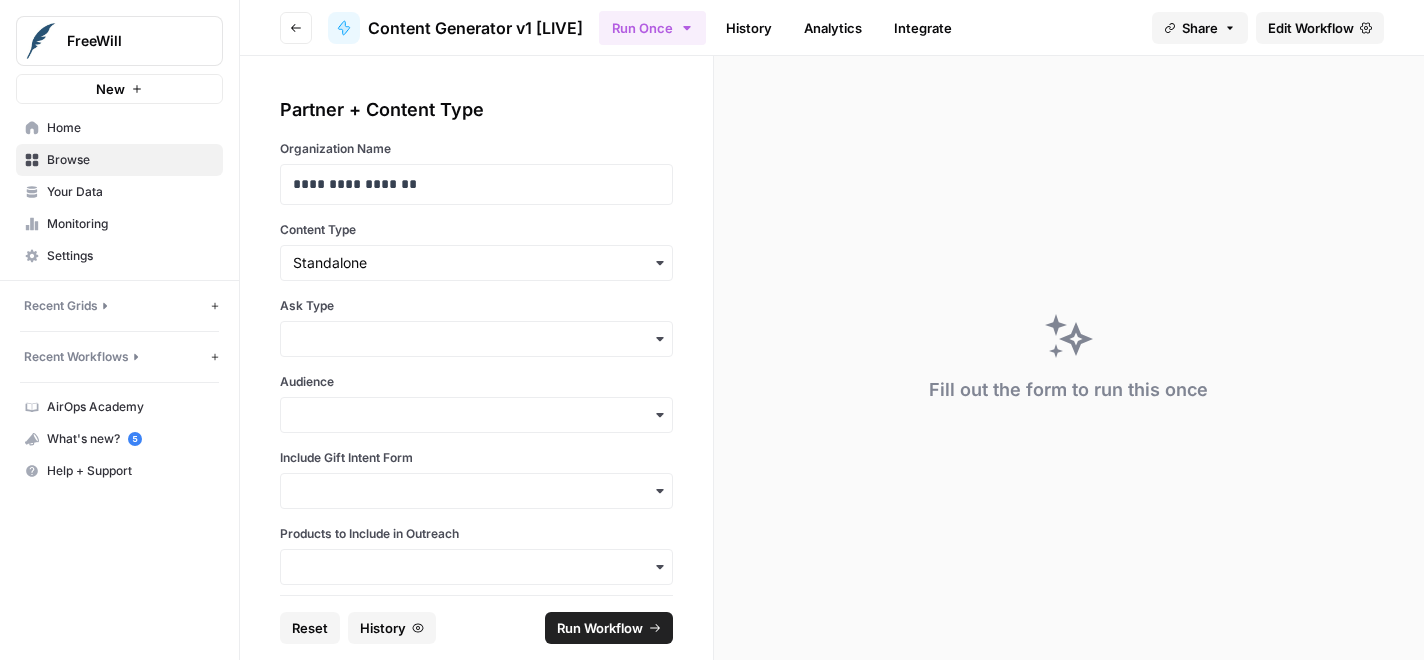 click at bounding box center (476, 339) 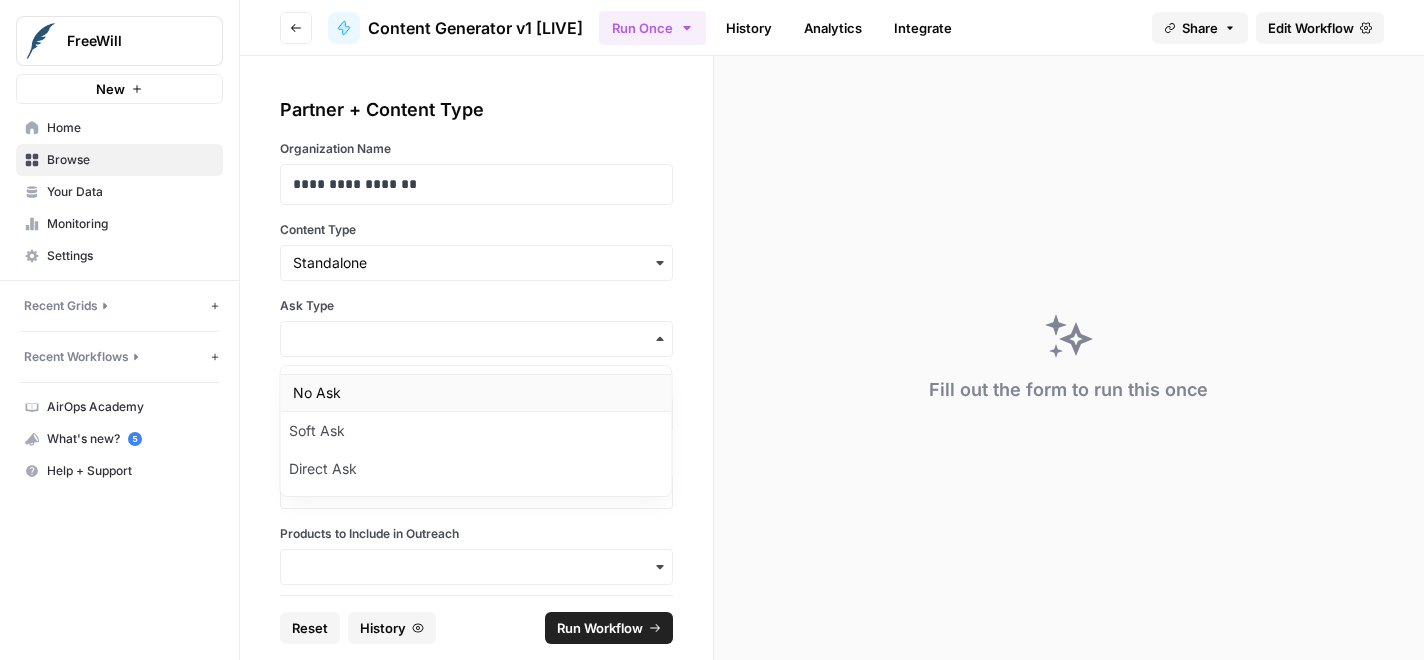 click on "No Ask" at bounding box center [476, 393] 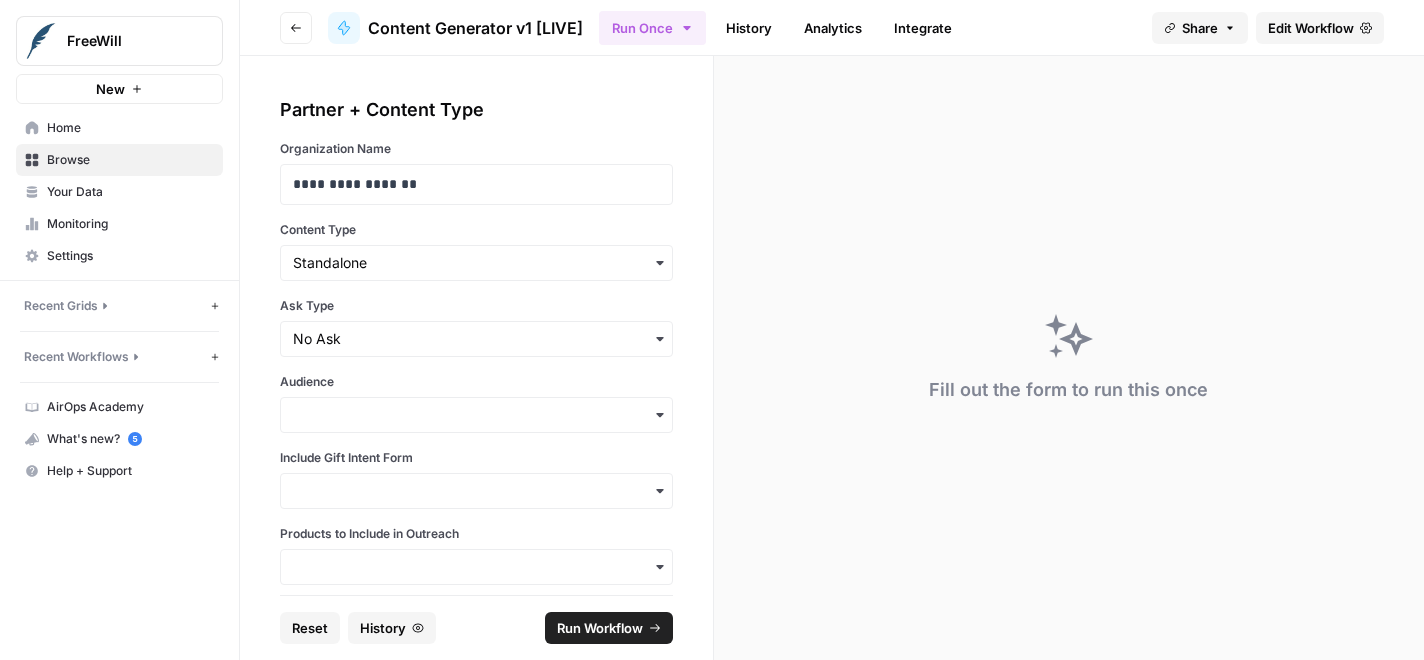 click on "Audience" at bounding box center (476, 382) 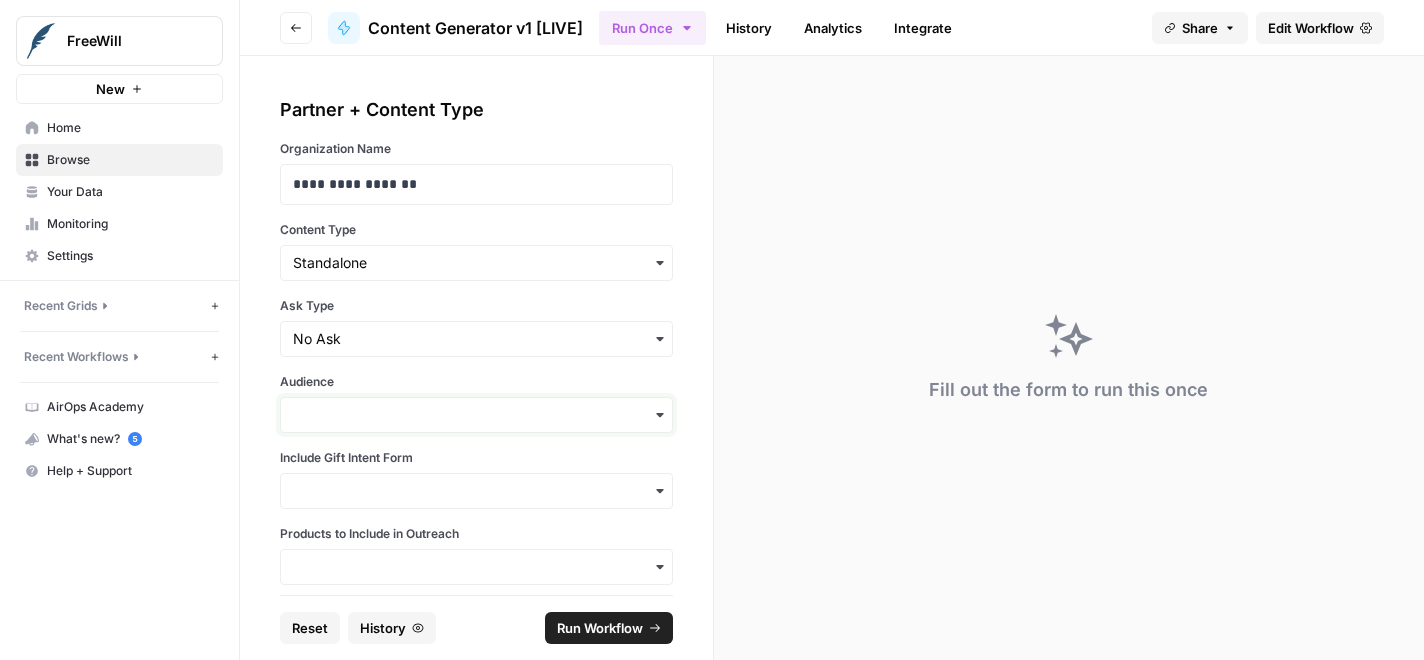 click on "Audience" at bounding box center (476, 415) 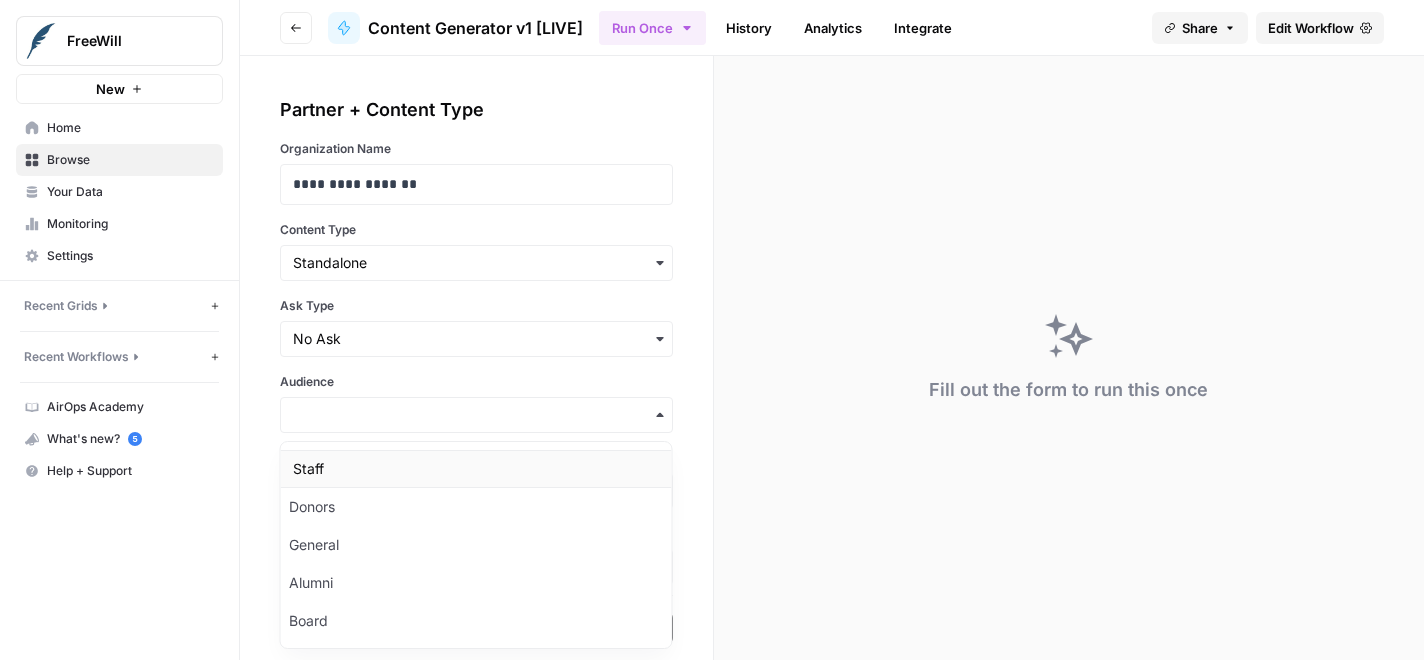click on "Staff" at bounding box center (476, 469) 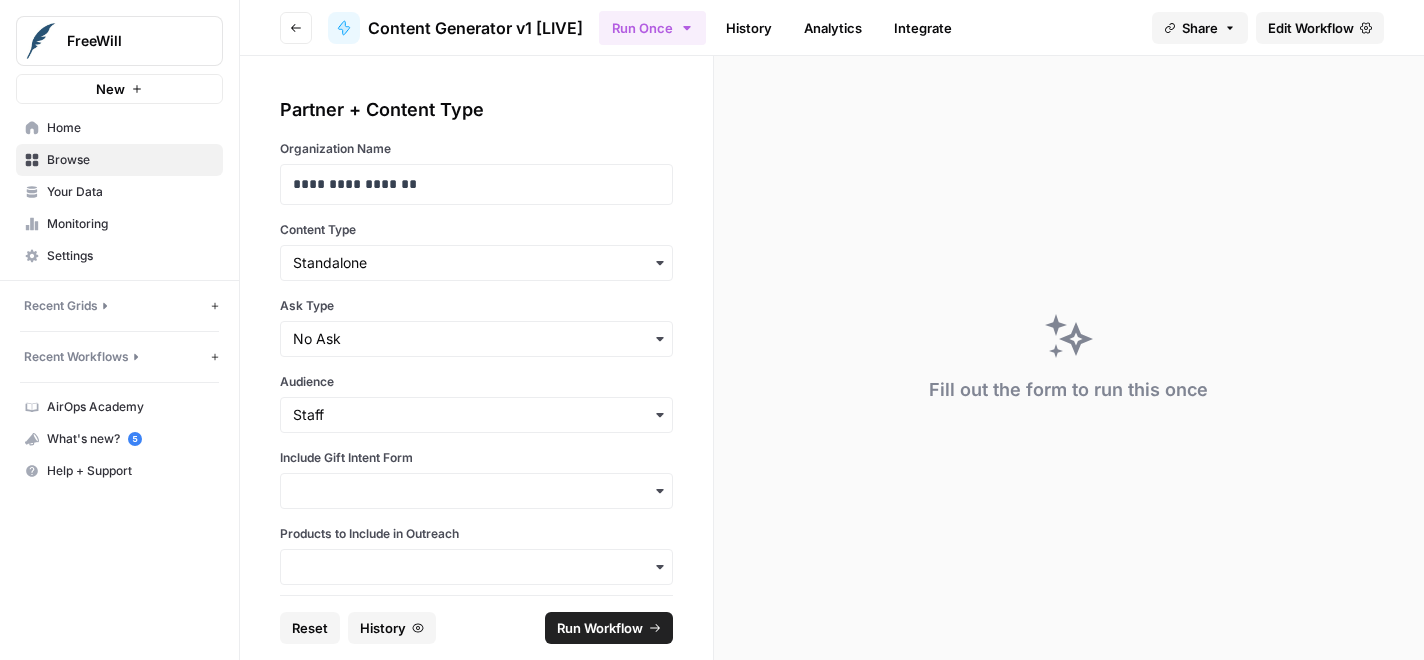 click at bounding box center [476, 491] 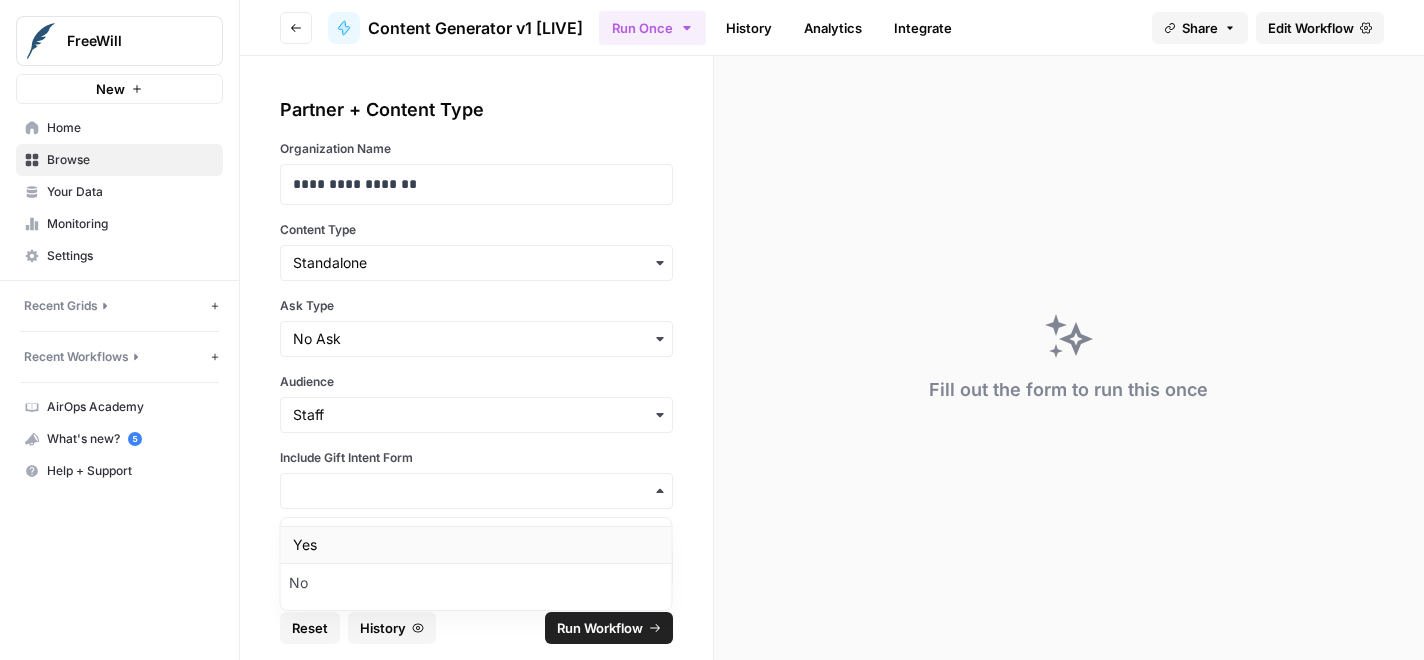 click on "Yes" at bounding box center (476, 545) 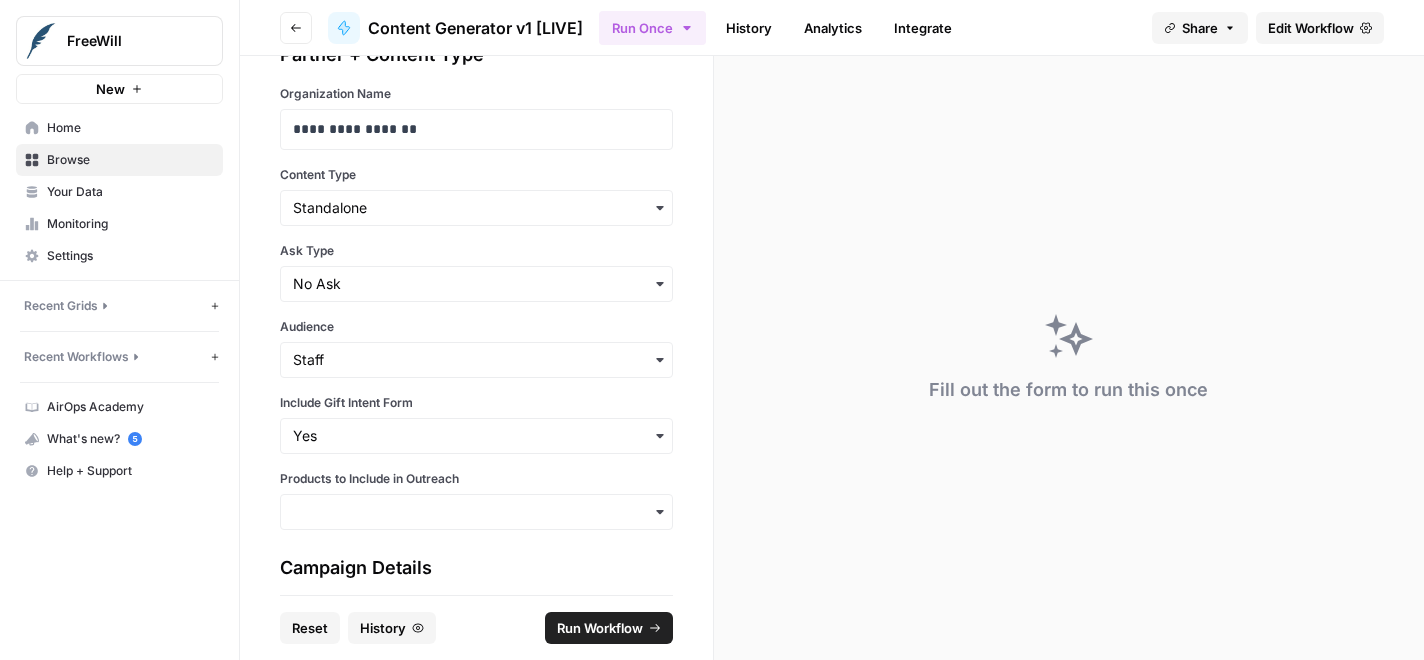 scroll, scrollTop: 56, scrollLeft: 0, axis: vertical 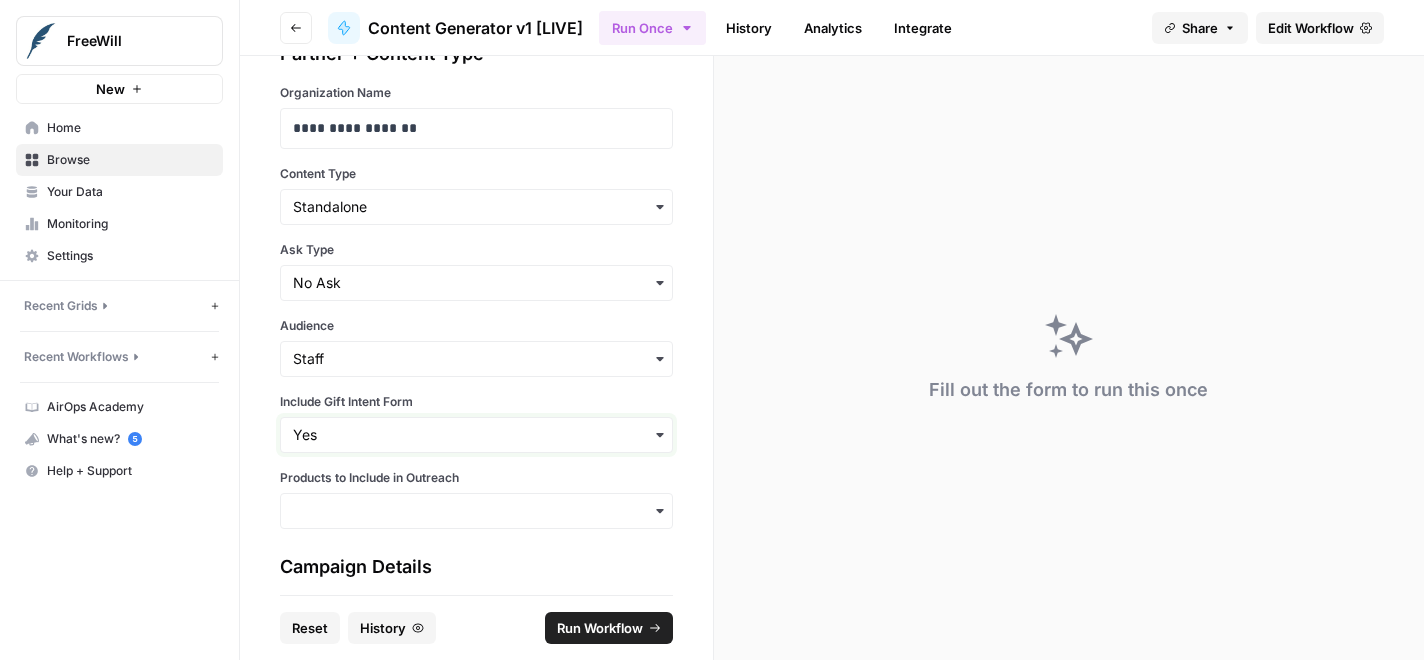 click on "Include Gift Intent Form" at bounding box center [476, 435] 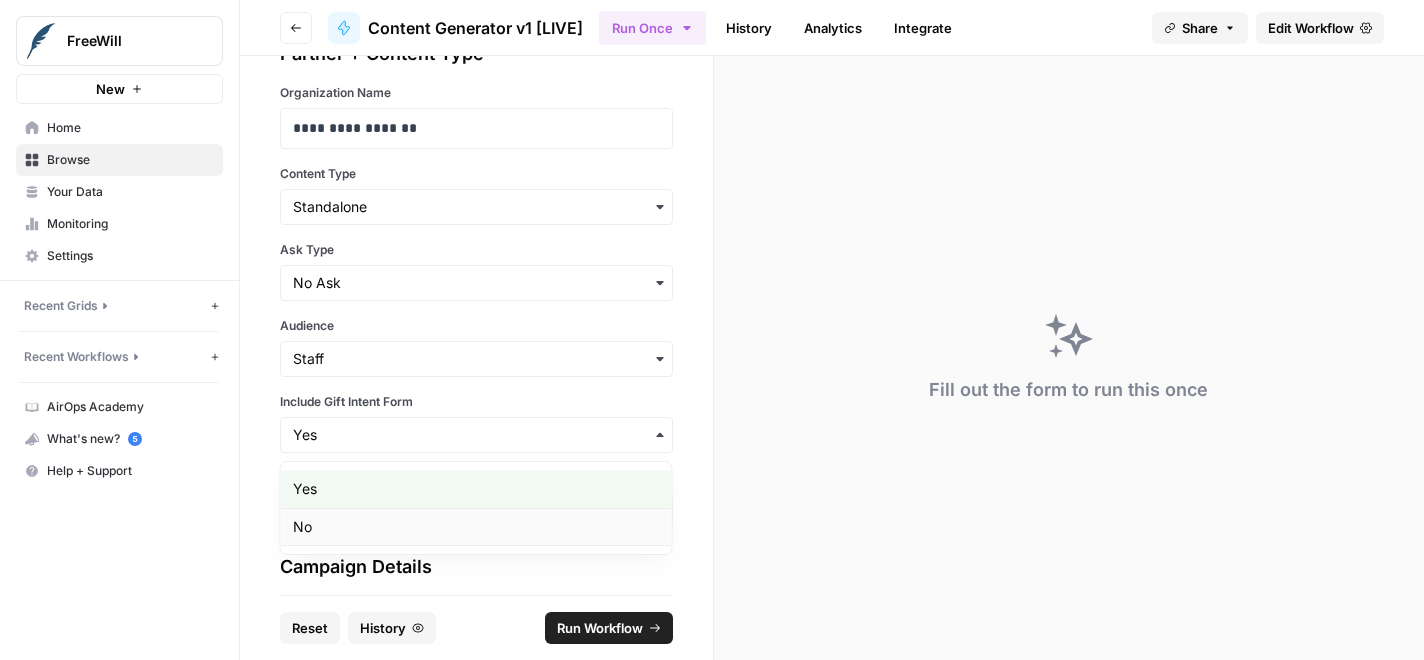 click on "No" at bounding box center [476, 527] 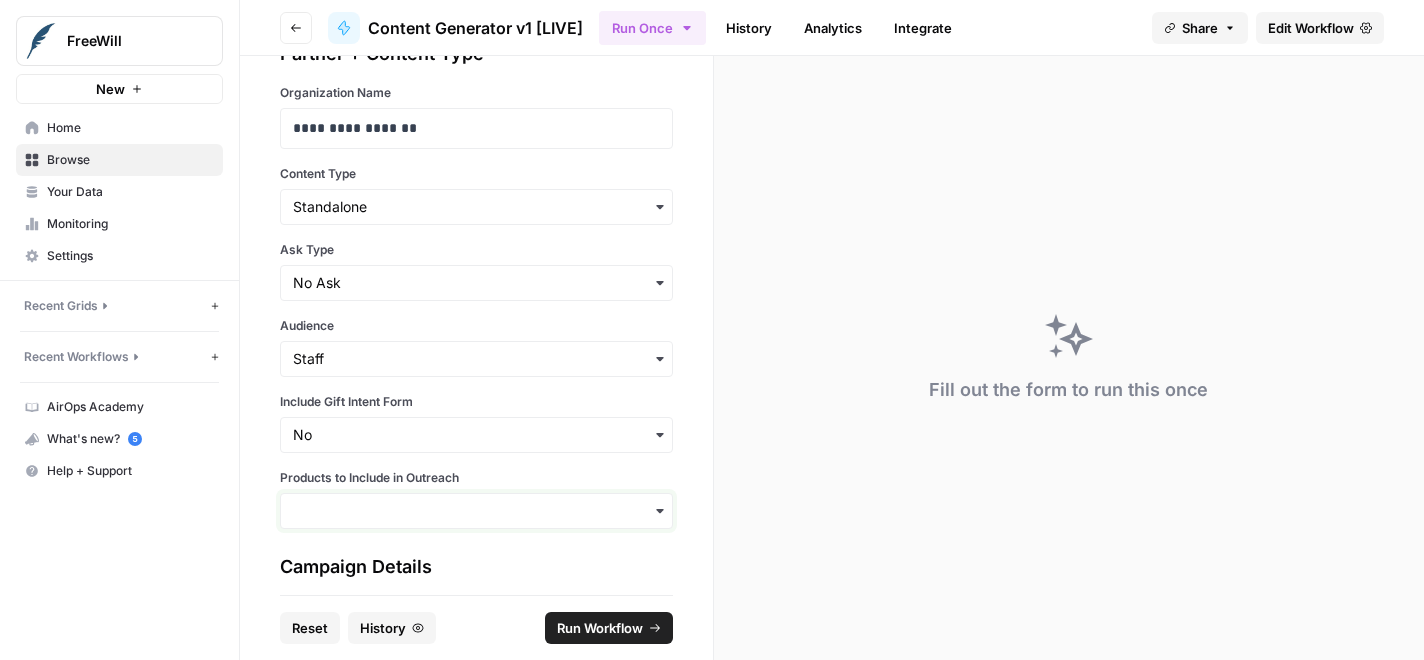click on "Products to Include in Outreach" at bounding box center (476, 511) 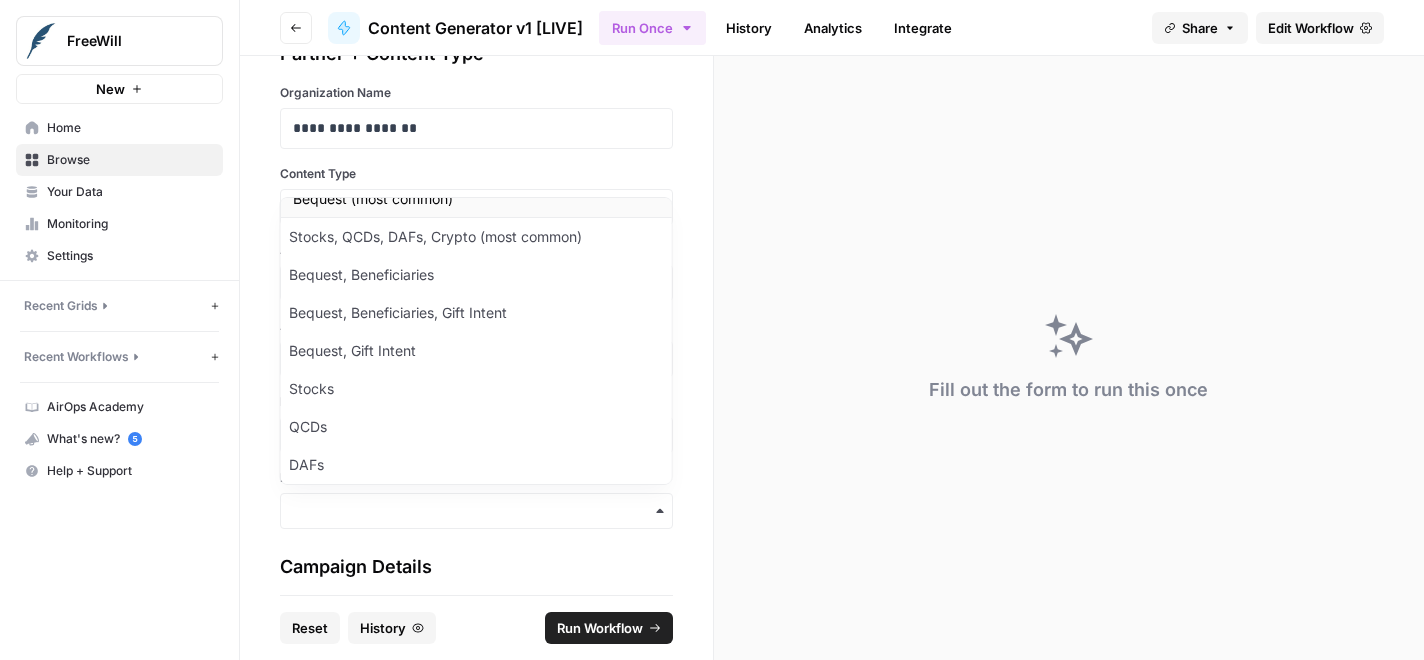 scroll, scrollTop: 8, scrollLeft: 0, axis: vertical 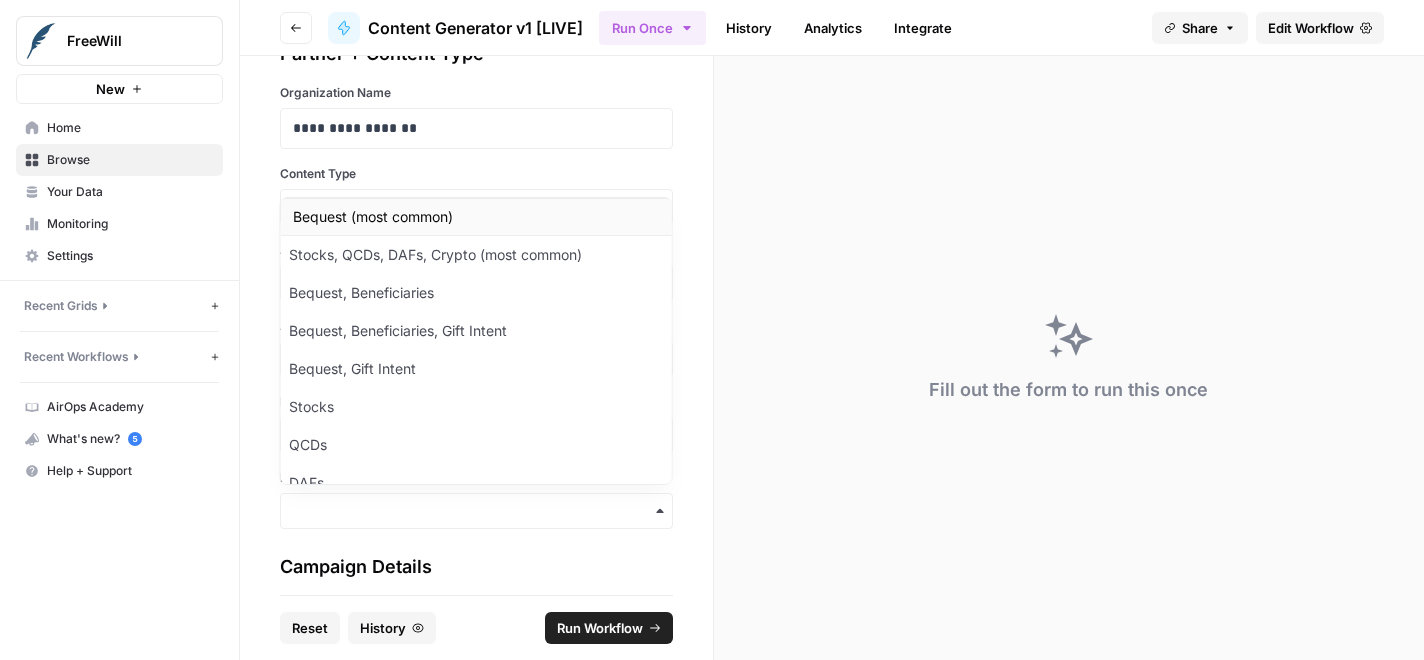 click on "Bequest (most common)" at bounding box center [476, 217] 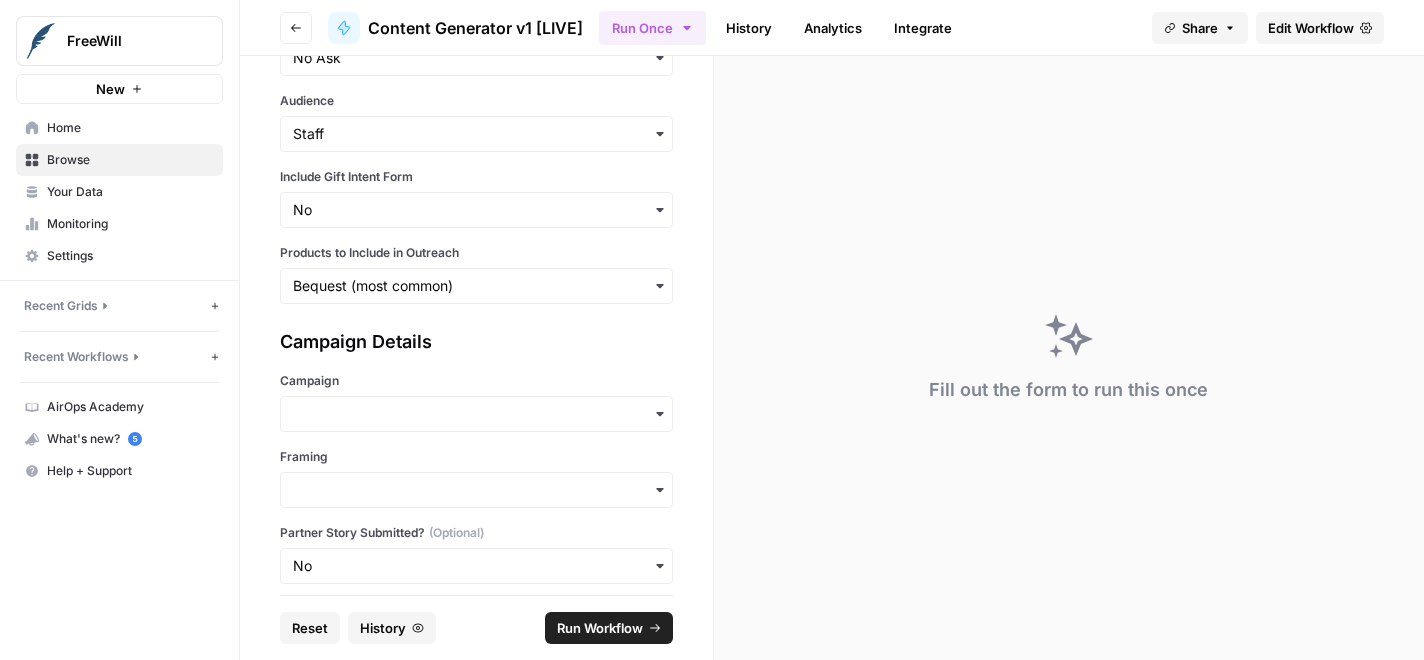 scroll, scrollTop: 307, scrollLeft: 0, axis: vertical 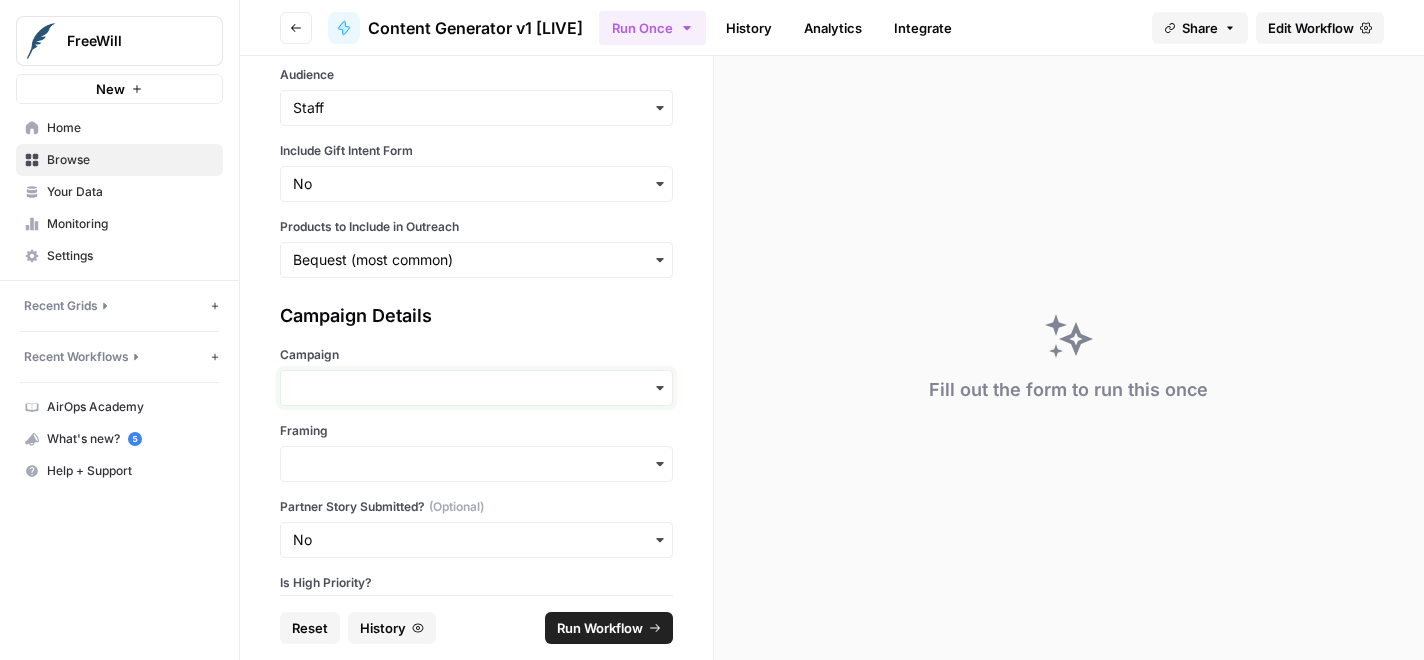 click on "Campaign" at bounding box center (476, 388) 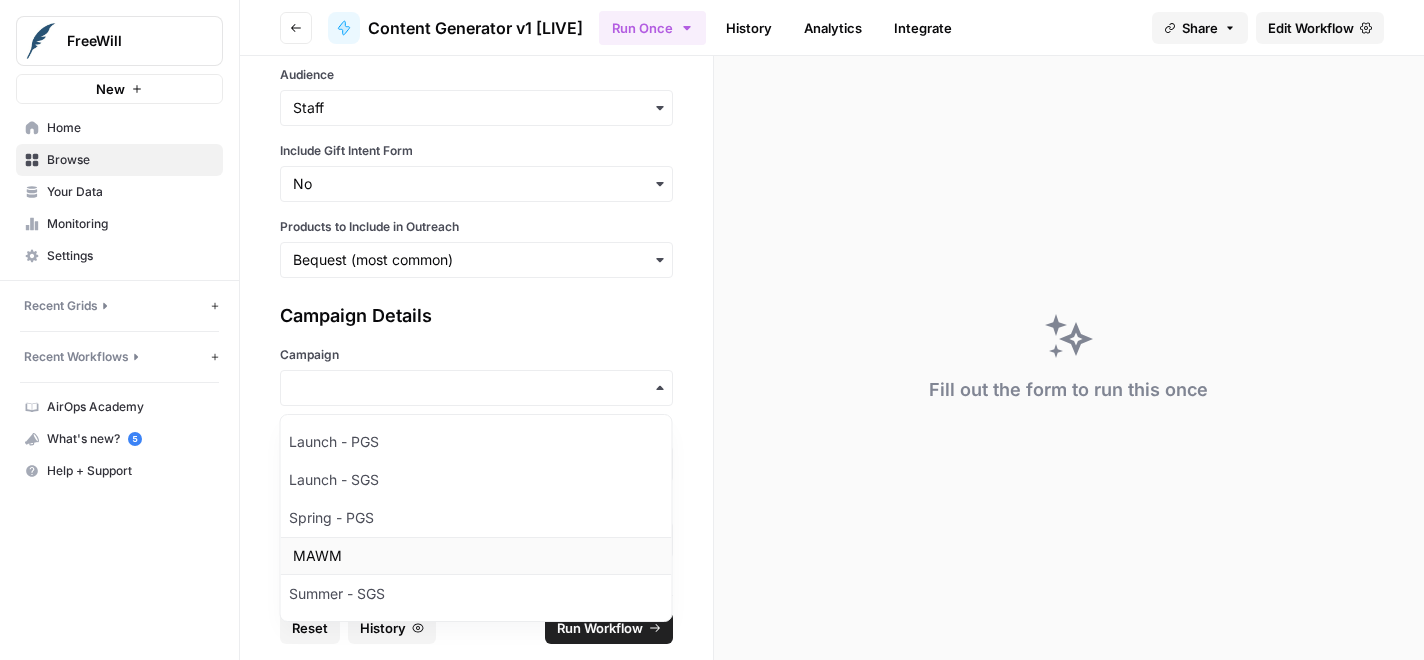 click on "MAWM" at bounding box center (476, 556) 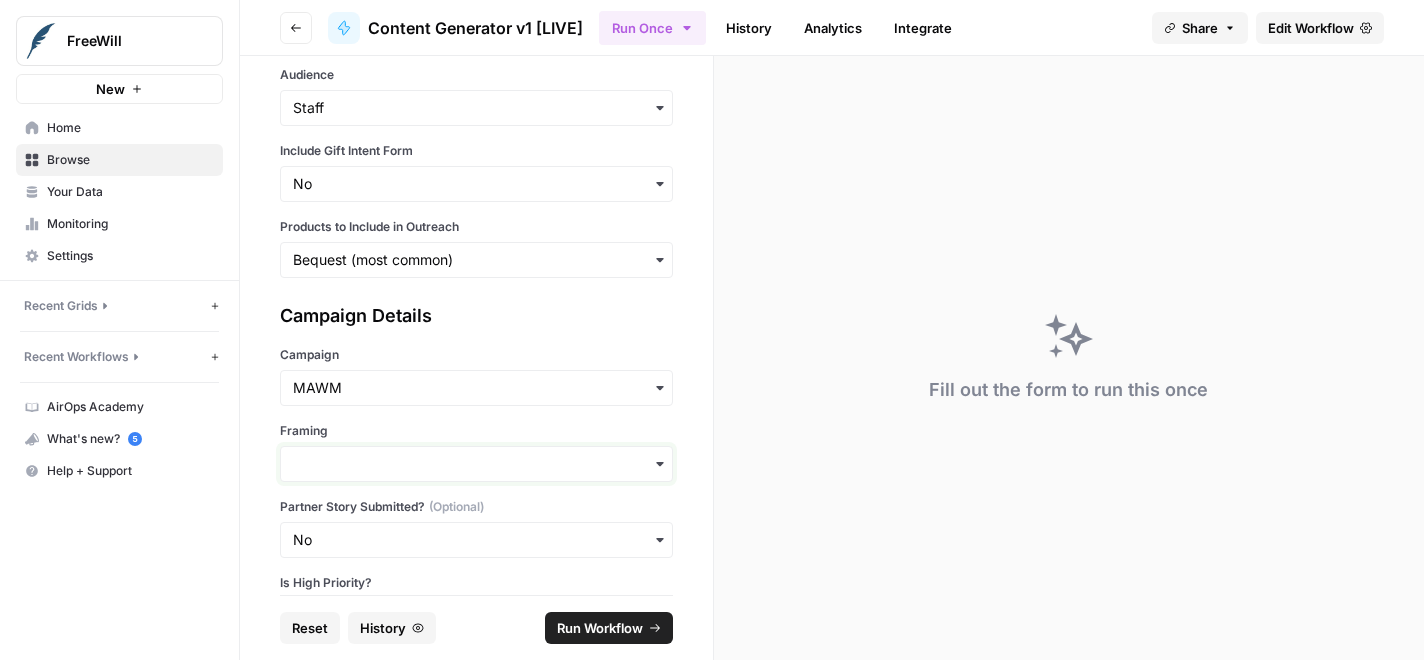 click on "Framing" at bounding box center (476, 464) 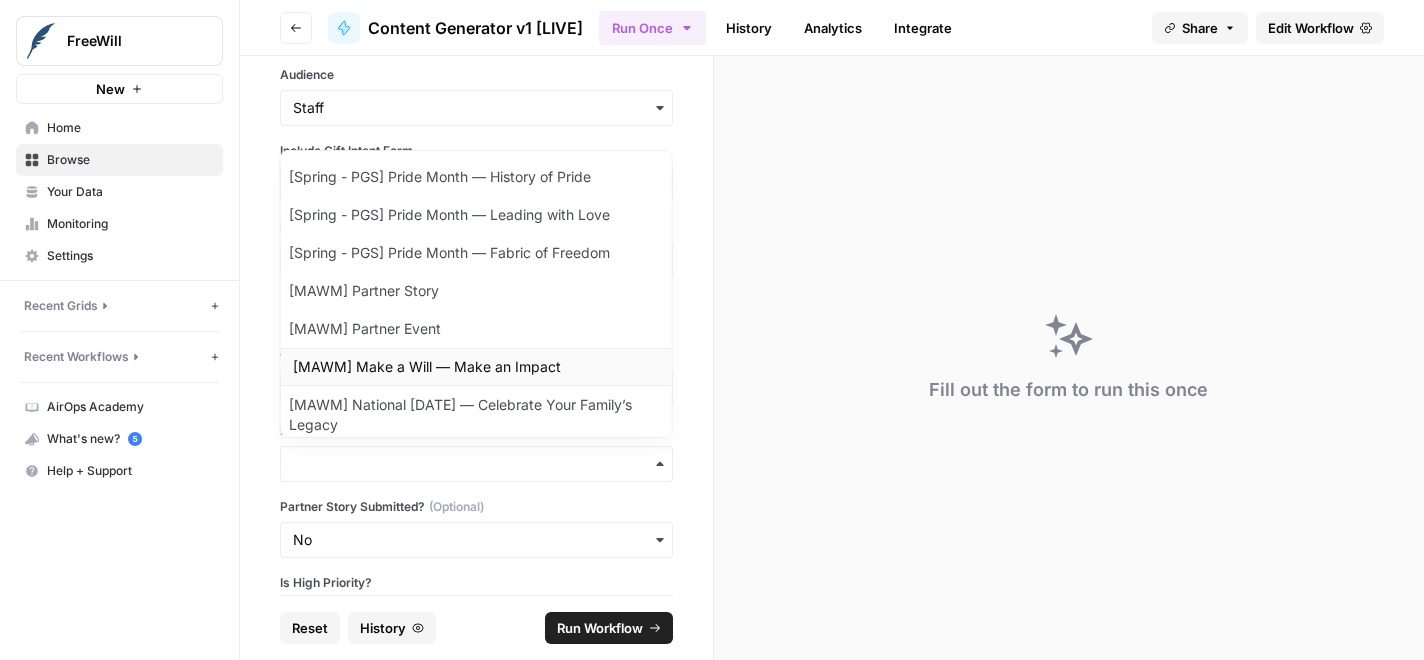 scroll, scrollTop: 238, scrollLeft: 0, axis: vertical 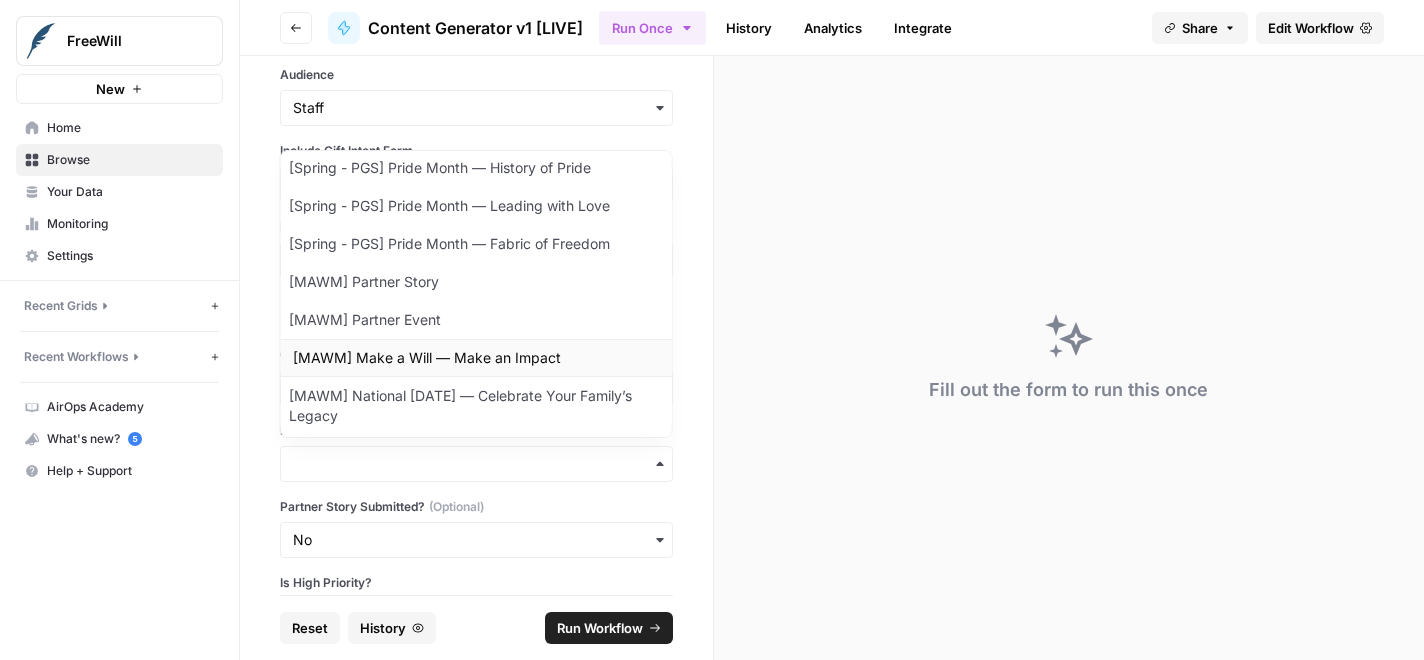 click on "[MAWM] Make a Will — Make an Impact" at bounding box center (476, 358) 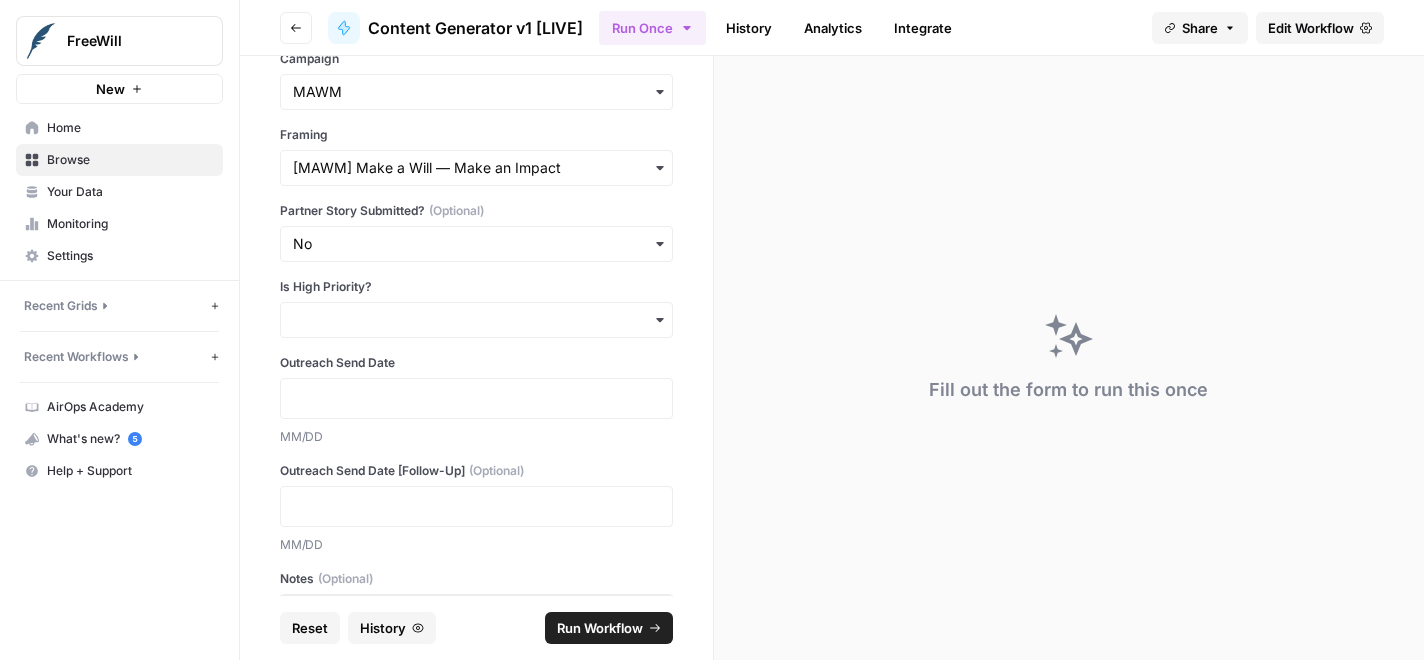 scroll, scrollTop: 607, scrollLeft: 0, axis: vertical 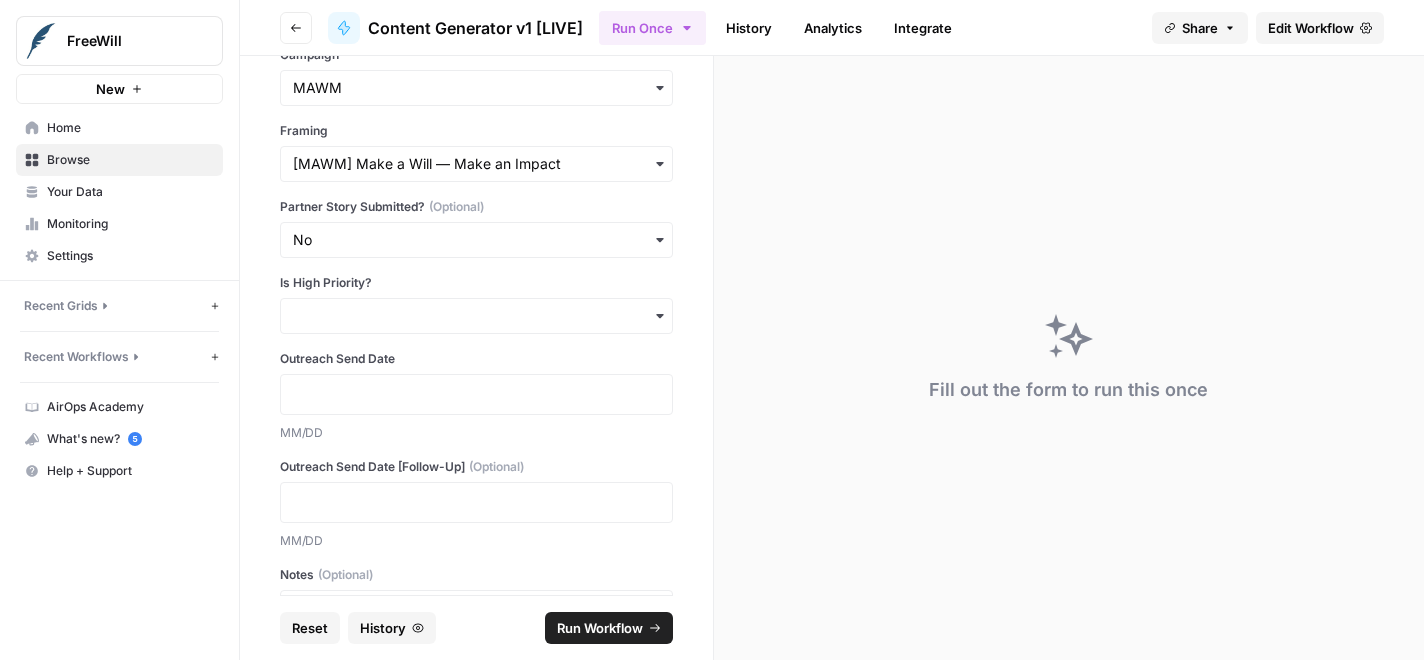 click on "Campaign Details Campaign Framing Partner Story Submitted? (Optional) Is High Priority? Outreach Send Date MM/DD Outreach Send Date [Follow-Up] (Optional) MM/DD Notes (Optional)" at bounding box center [476, 385] 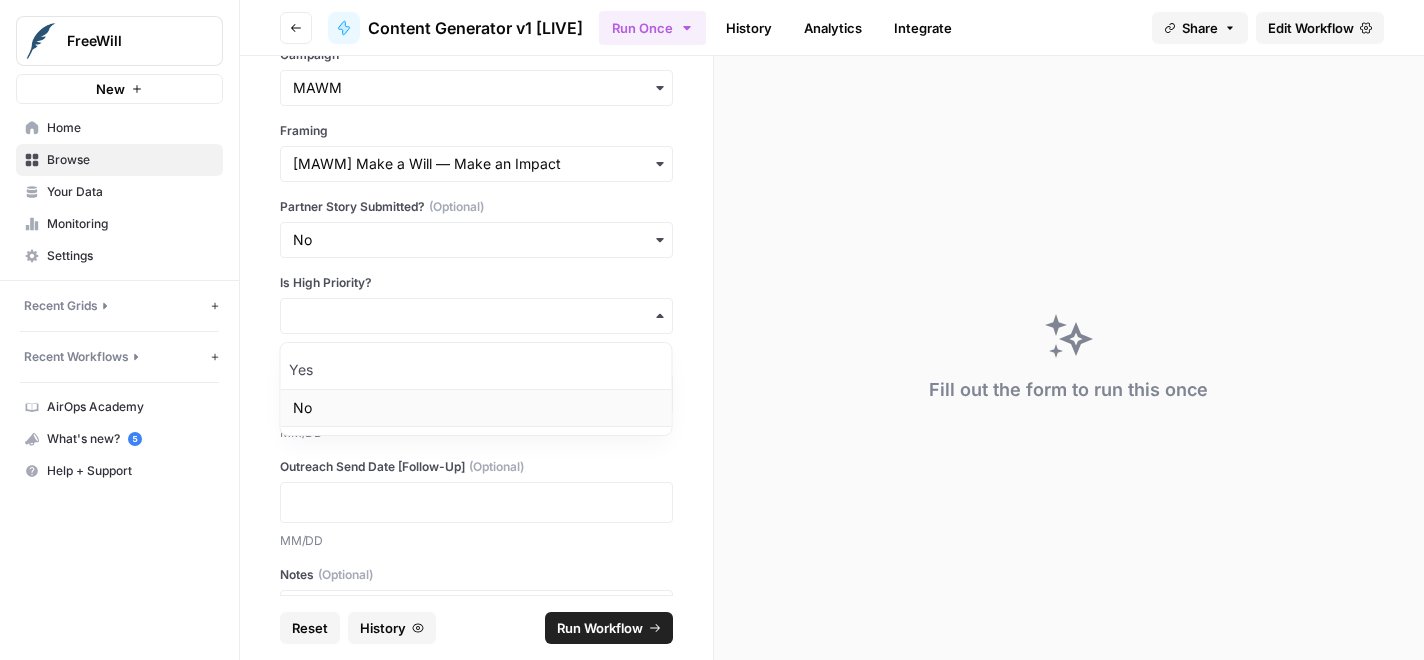 click on "No" at bounding box center (476, 408) 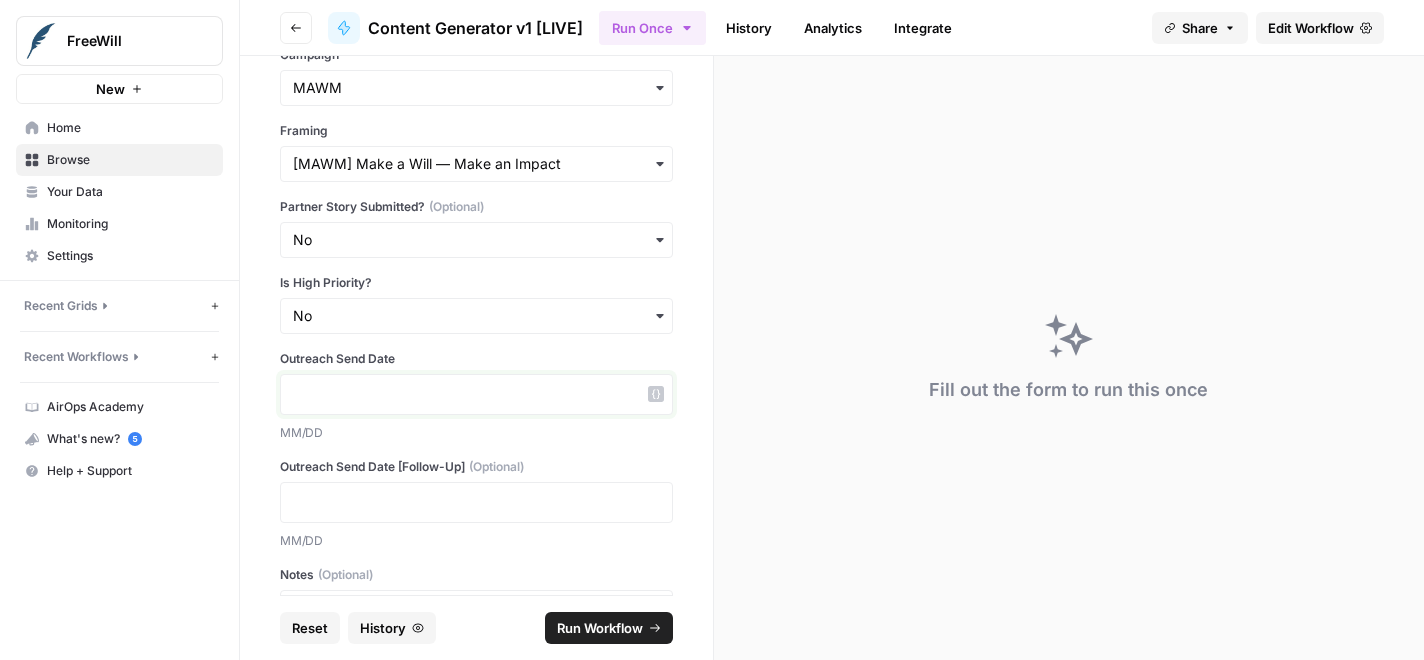 click at bounding box center (476, 394) 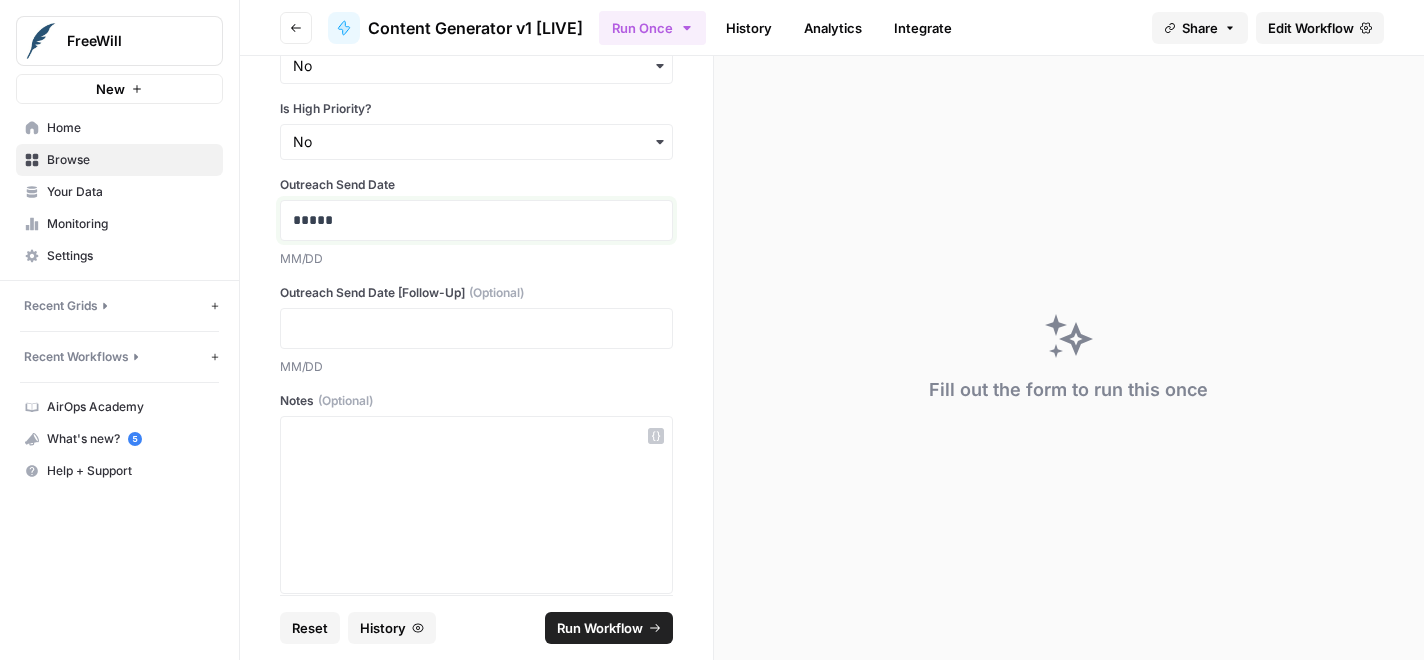 scroll, scrollTop: 784, scrollLeft: 0, axis: vertical 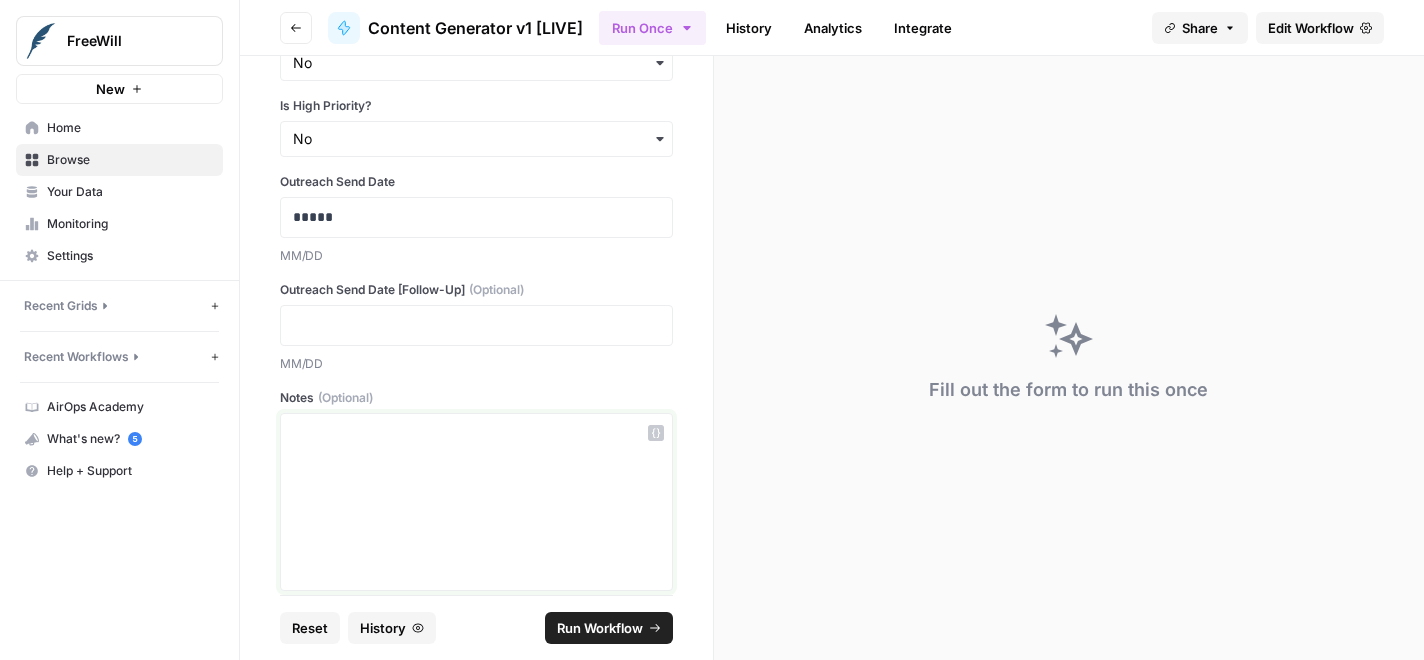 click at bounding box center [476, 502] 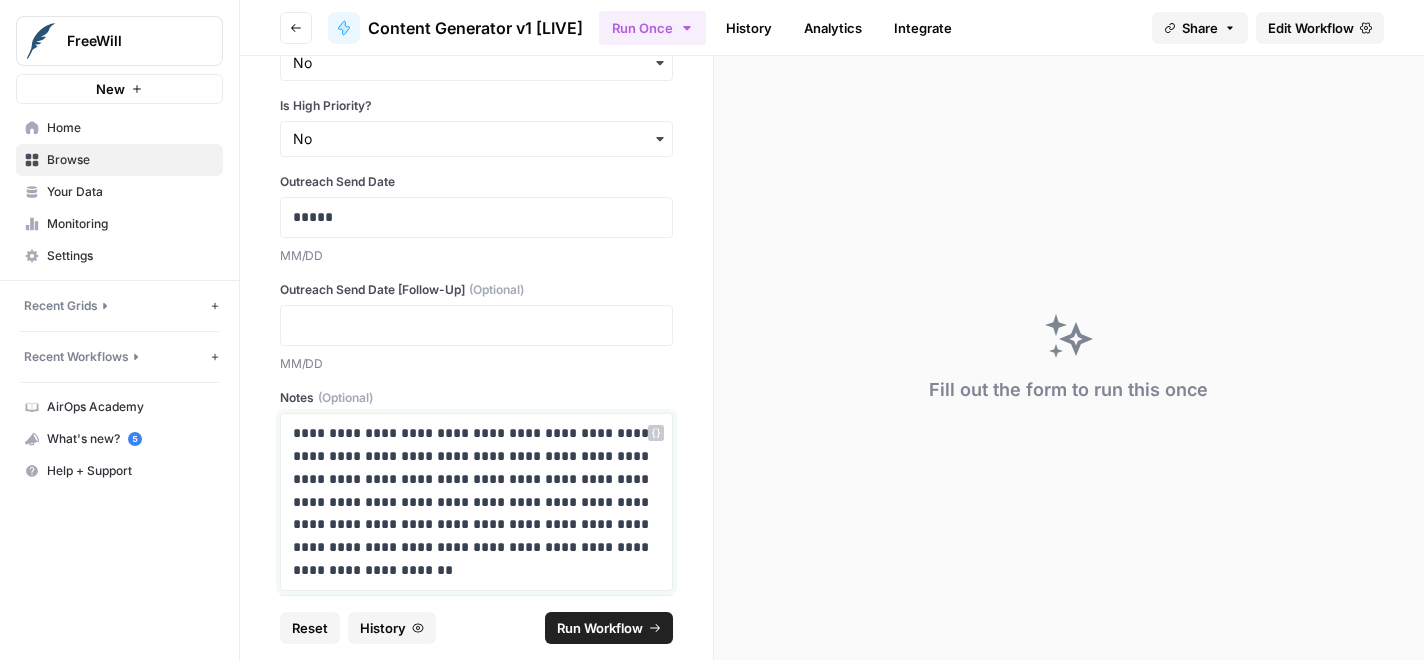 click on "**********" at bounding box center [476, 490] 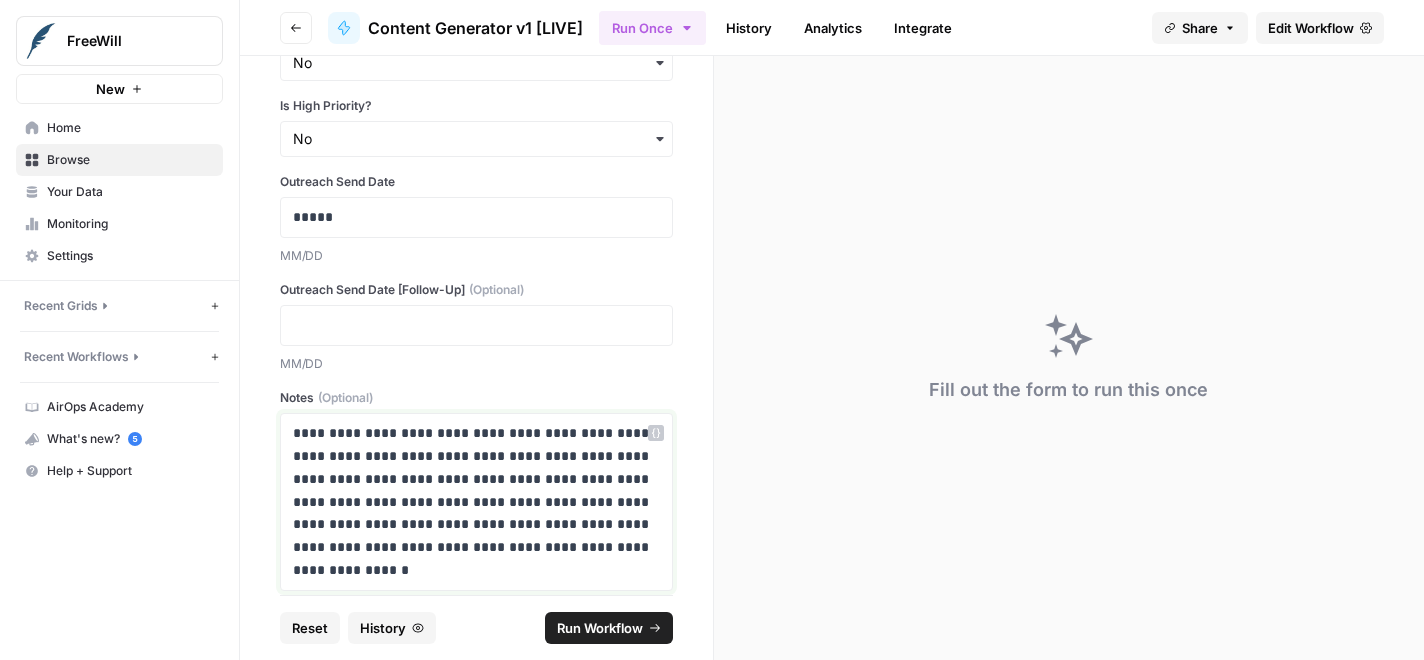 scroll, scrollTop: 795, scrollLeft: 0, axis: vertical 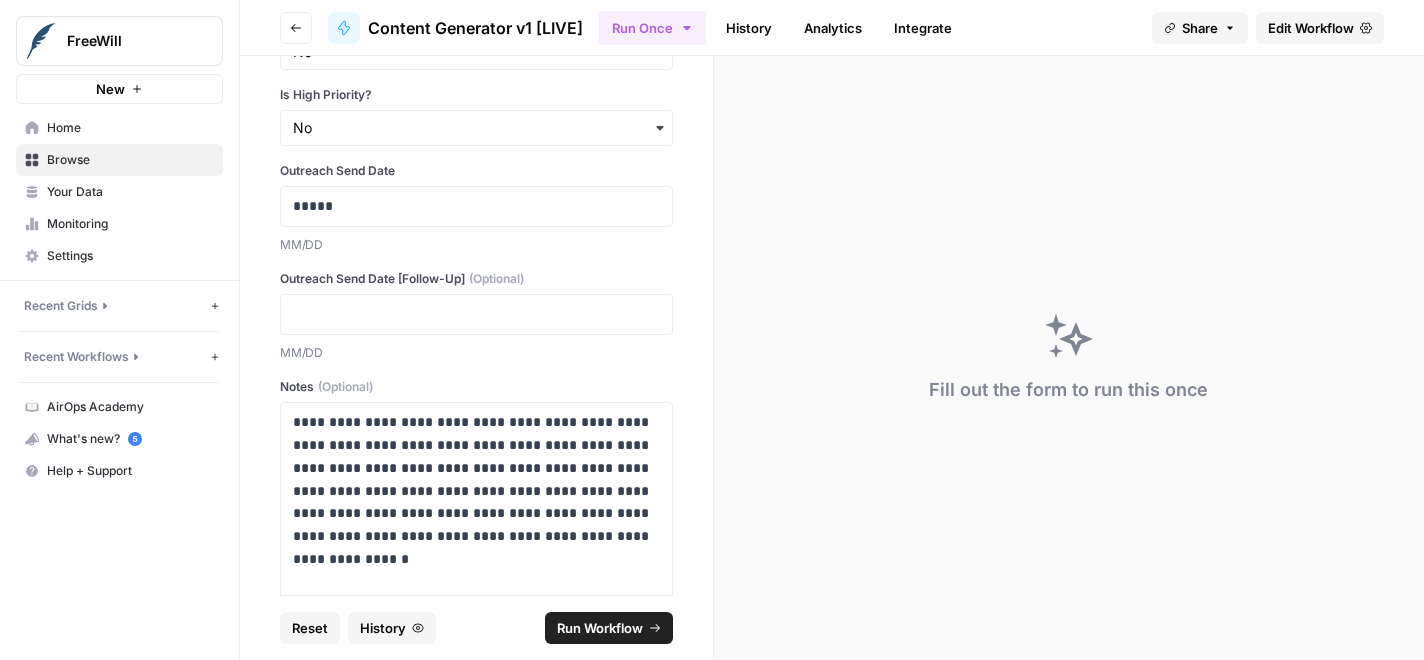 click on "Run Workflow" at bounding box center [600, 628] 